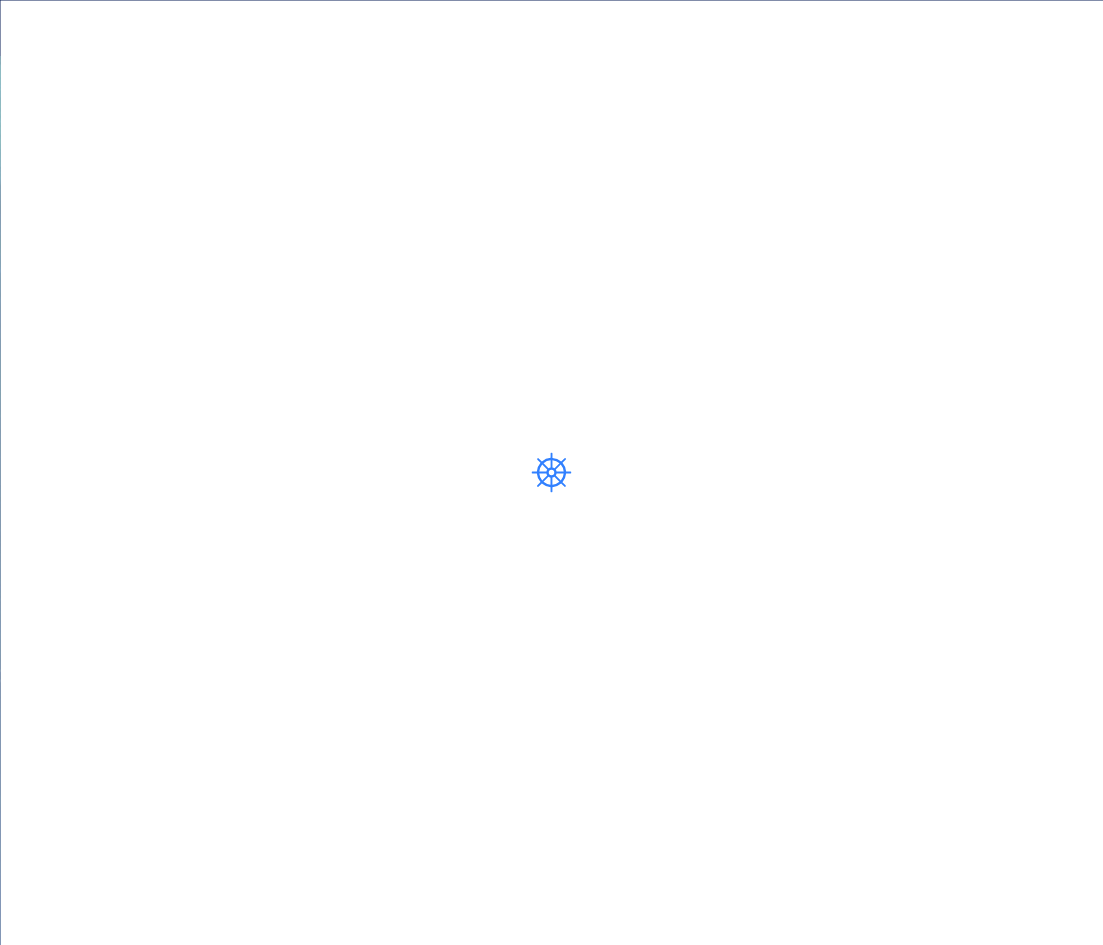 scroll, scrollTop: 0, scrollLeft: 0, axis: both 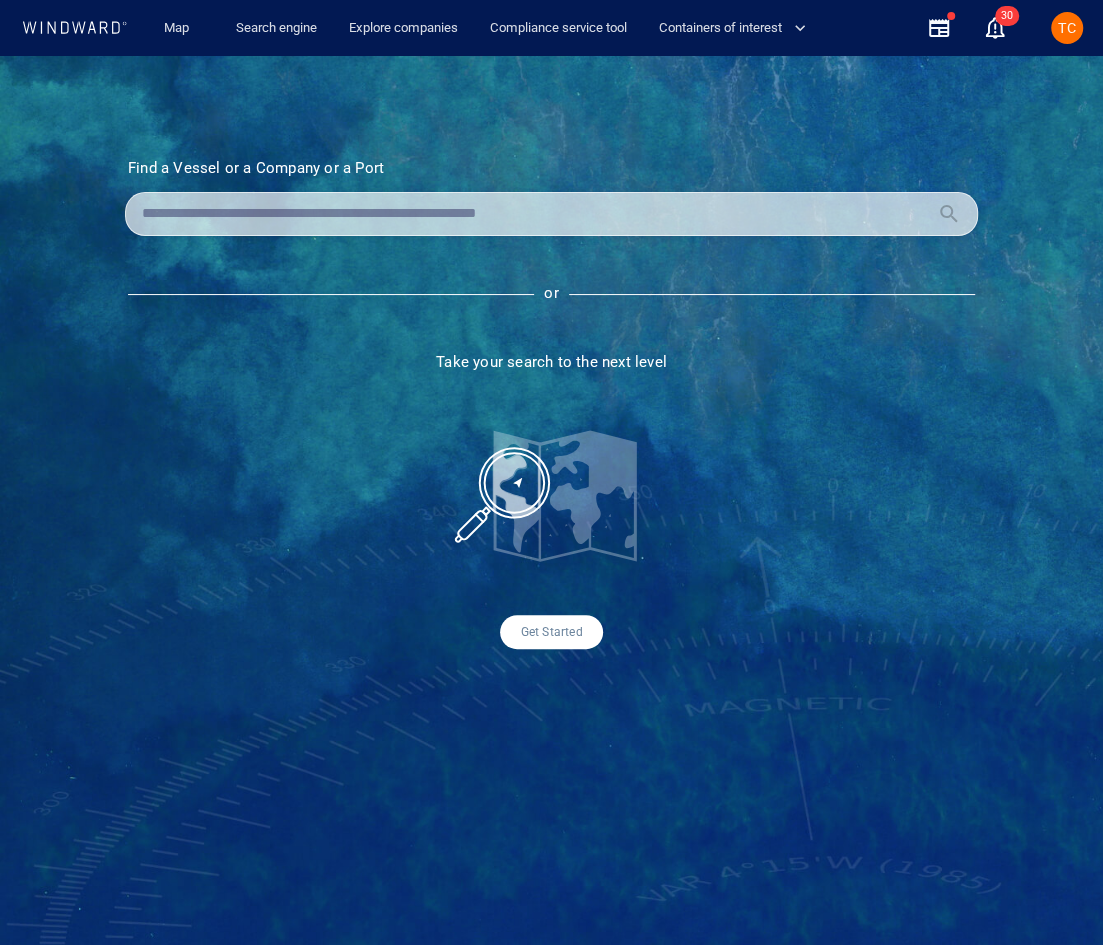 click at bounding box center (535, 214) 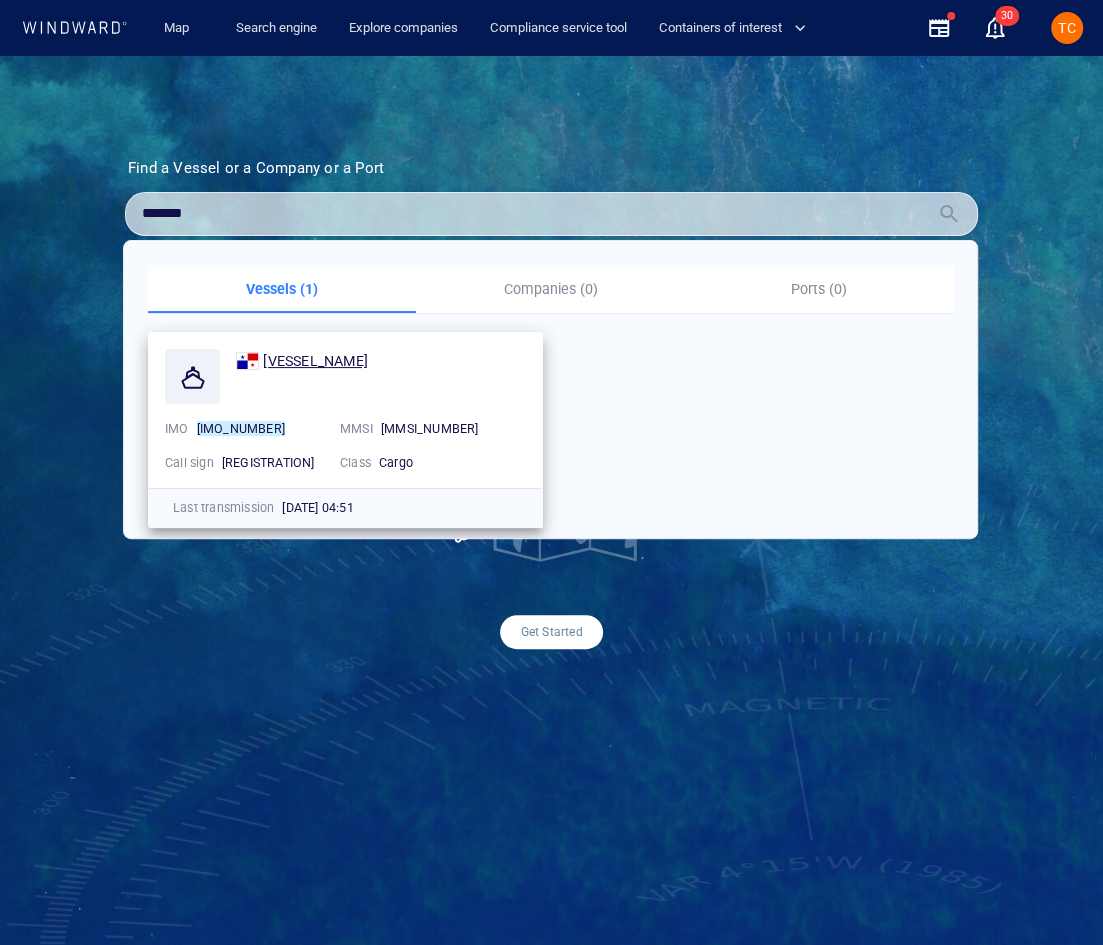 type on "*******" 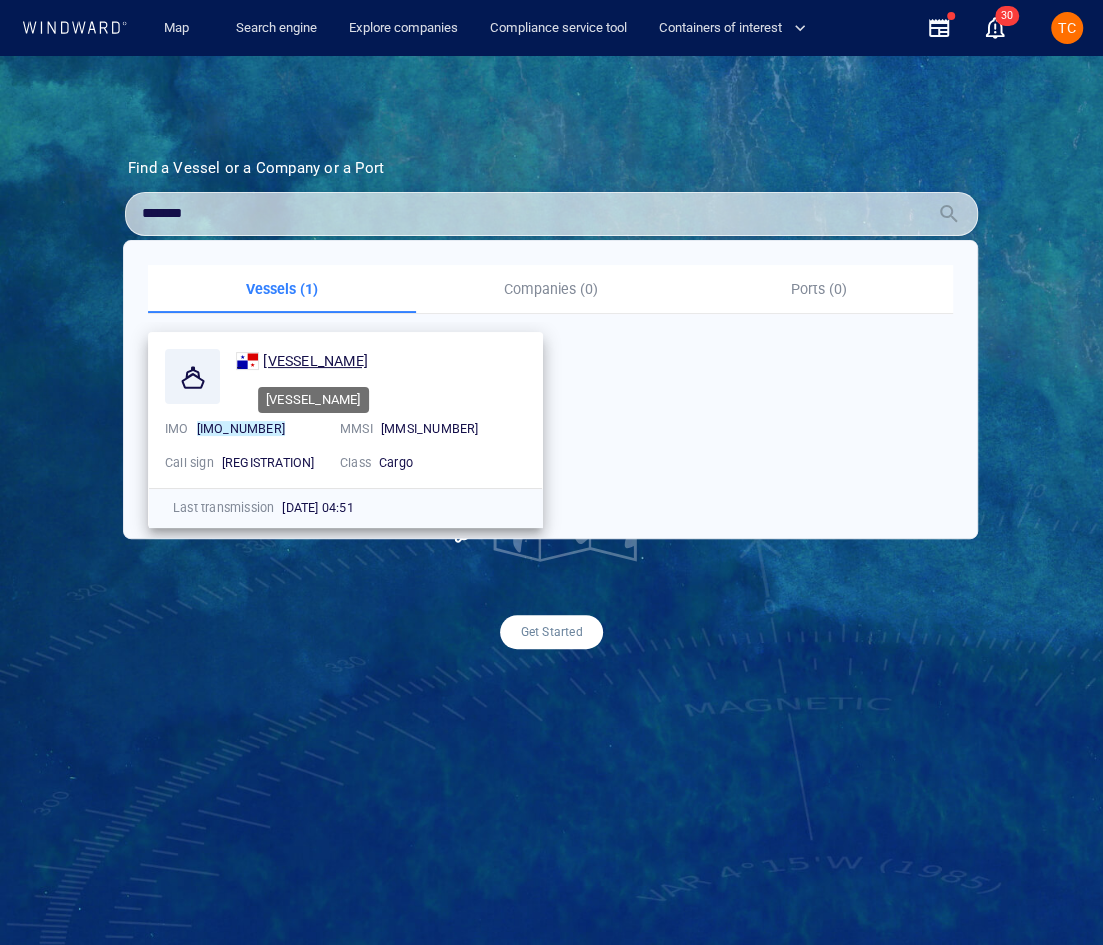 click on "SCOOBY 1" at bounding box center (315, 361) 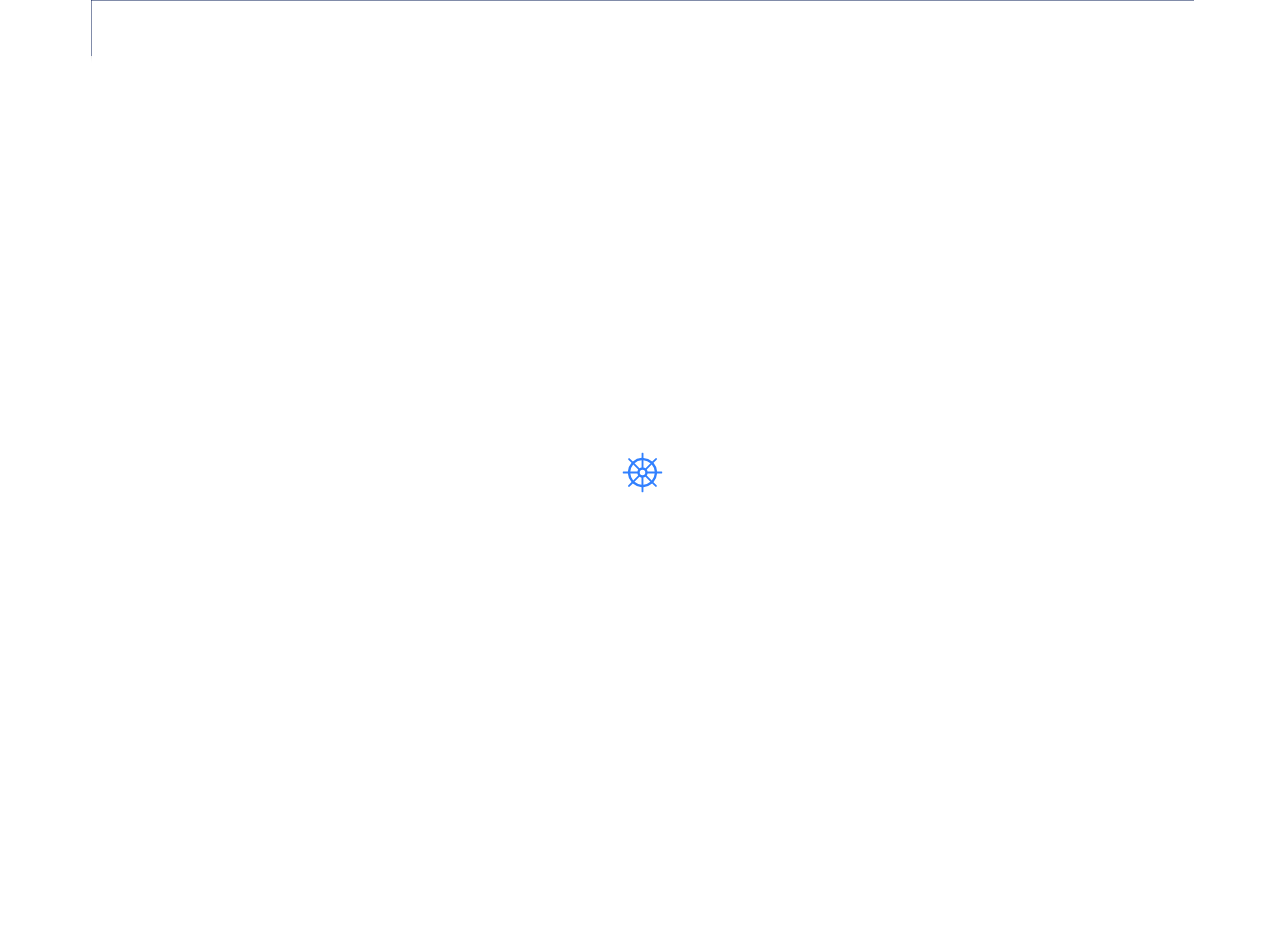 scroll, scrollTop: 0, scrollLeft: 0, axis: both 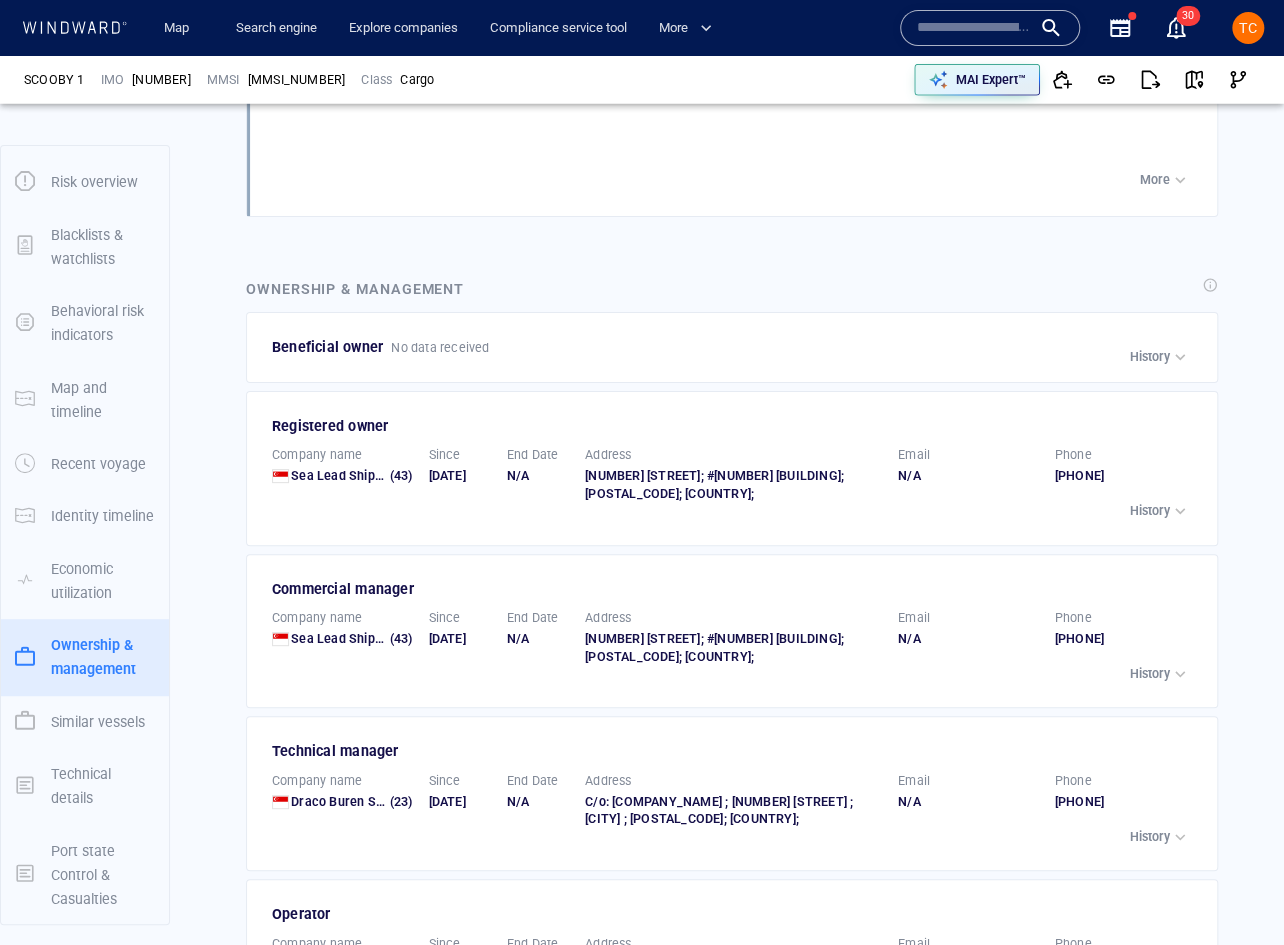 drag, startPoint x: 1178, startPoint y: 504, endPoint x: 1043, endPoint y: 504, distance: 135 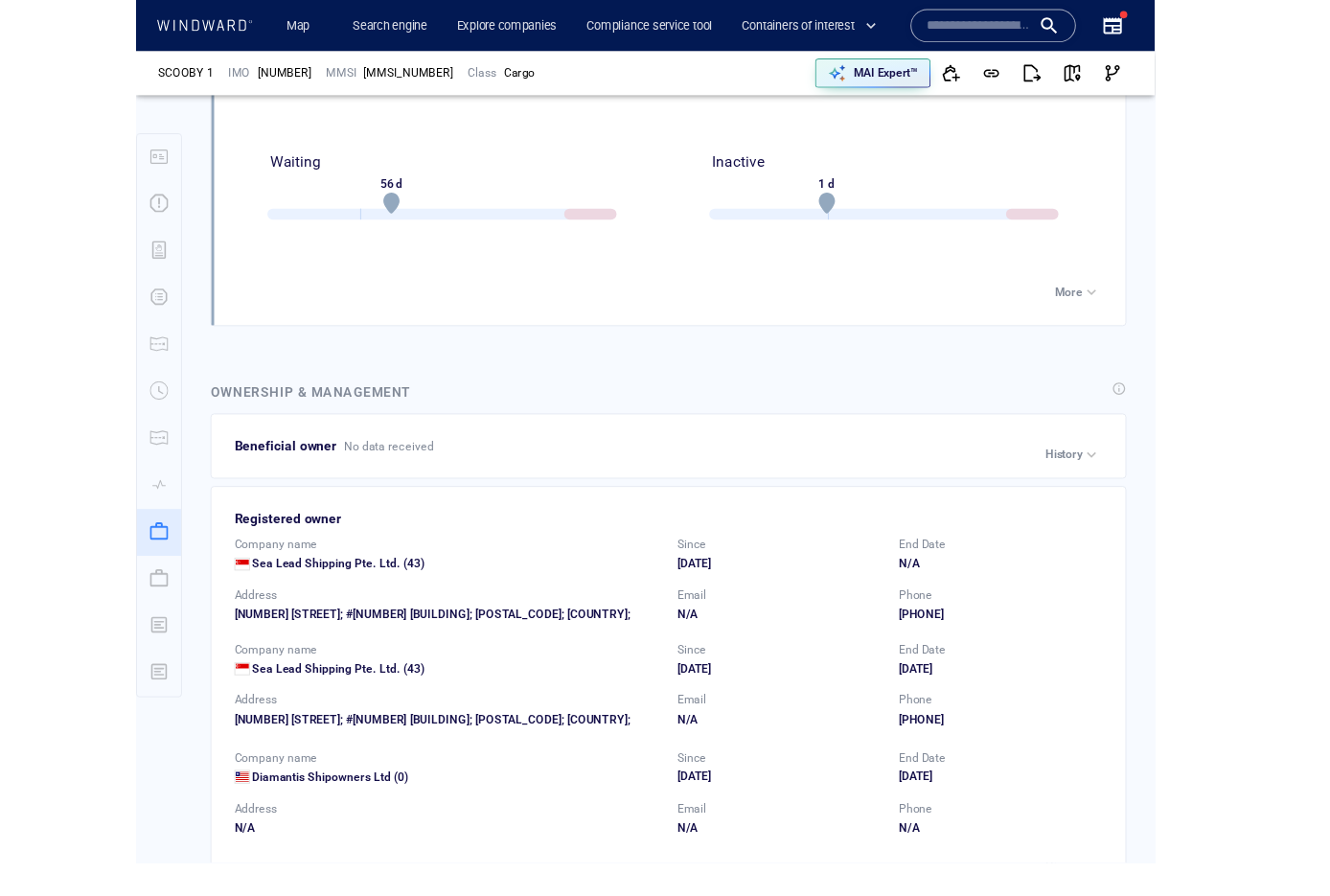 scroll, scrollTop: 0, scrollLeft: 0, axis: both 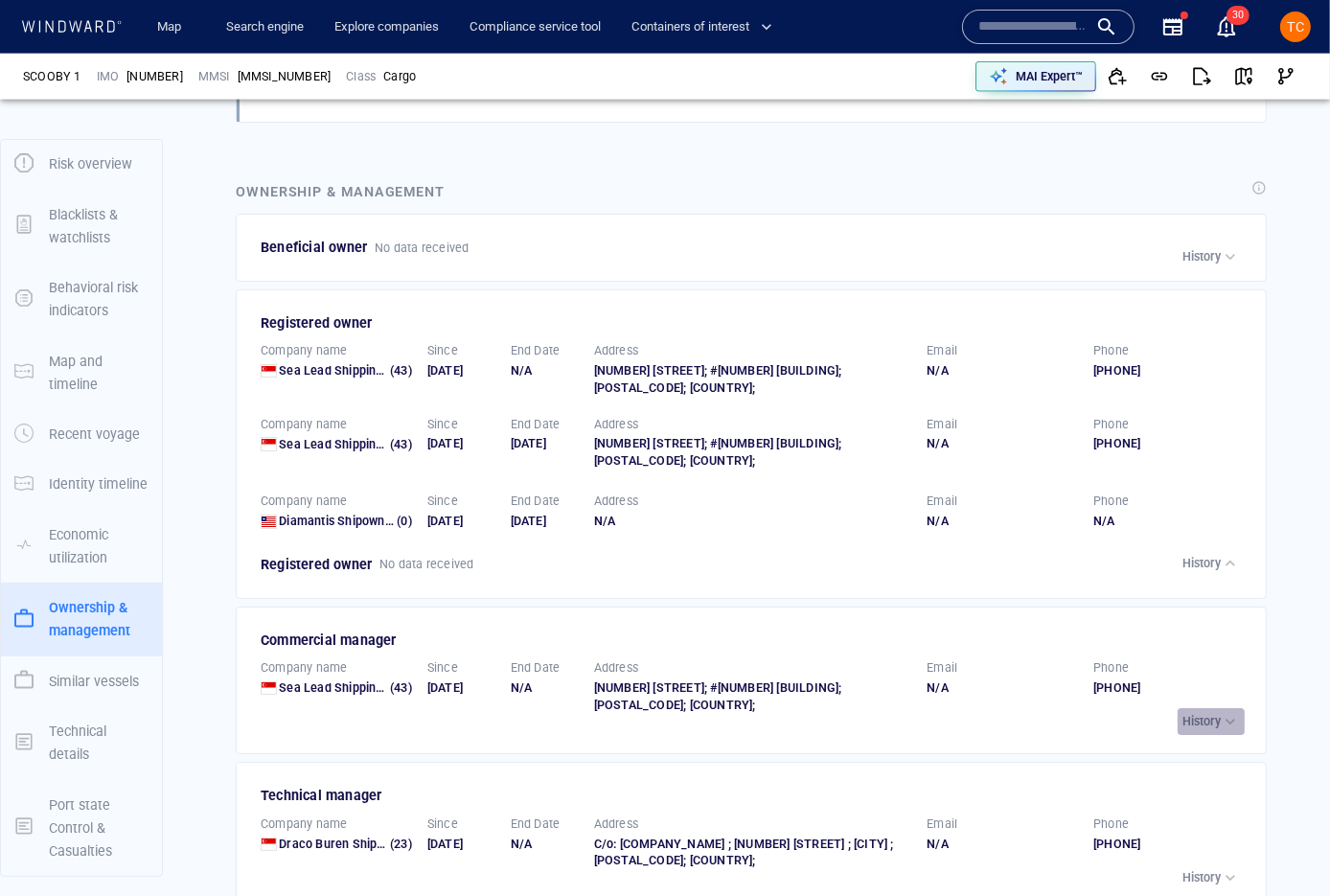 drag, startPoint x: 1218, startPoint y: 728, endPoint x: 975, endPoint y: 630, distance: 262.01718 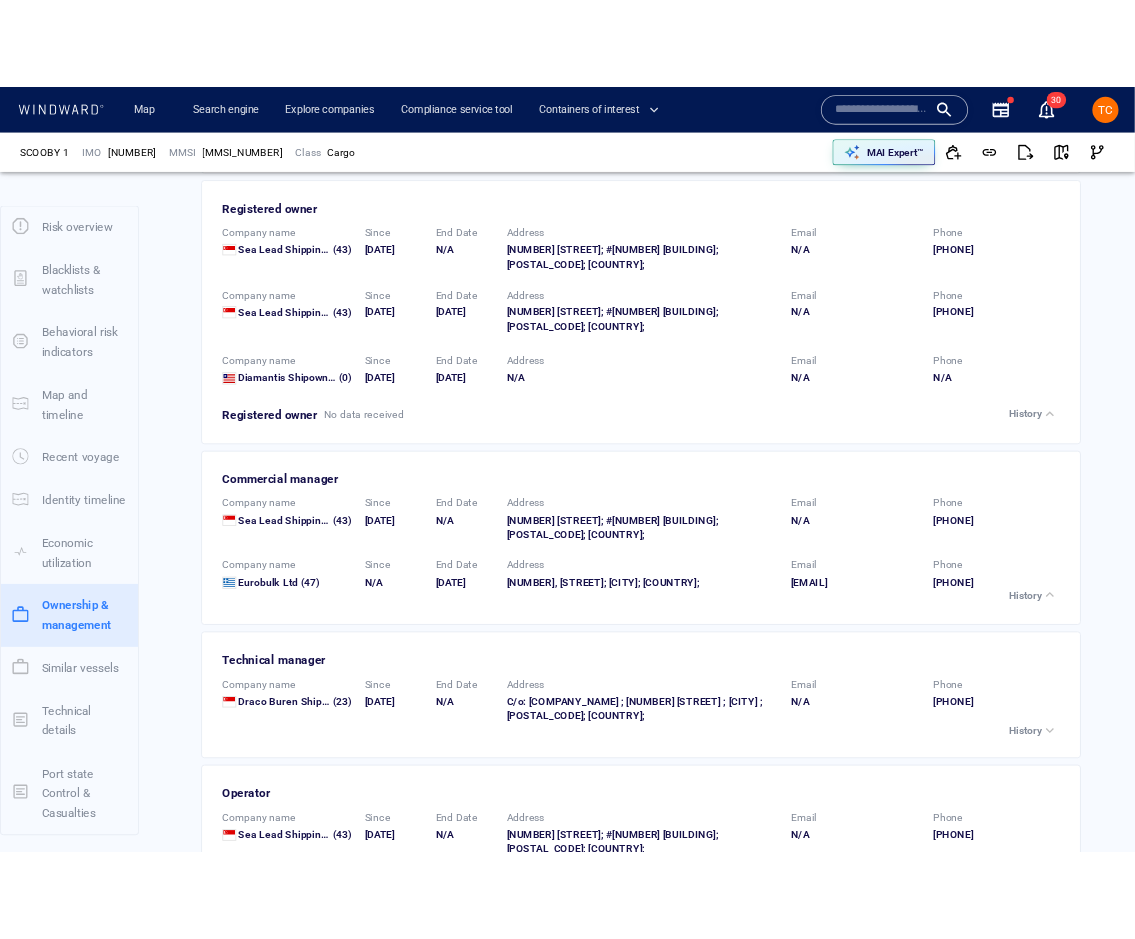 scroll, scrollTop: 2938, scrollLeft: 0, axis: vertical 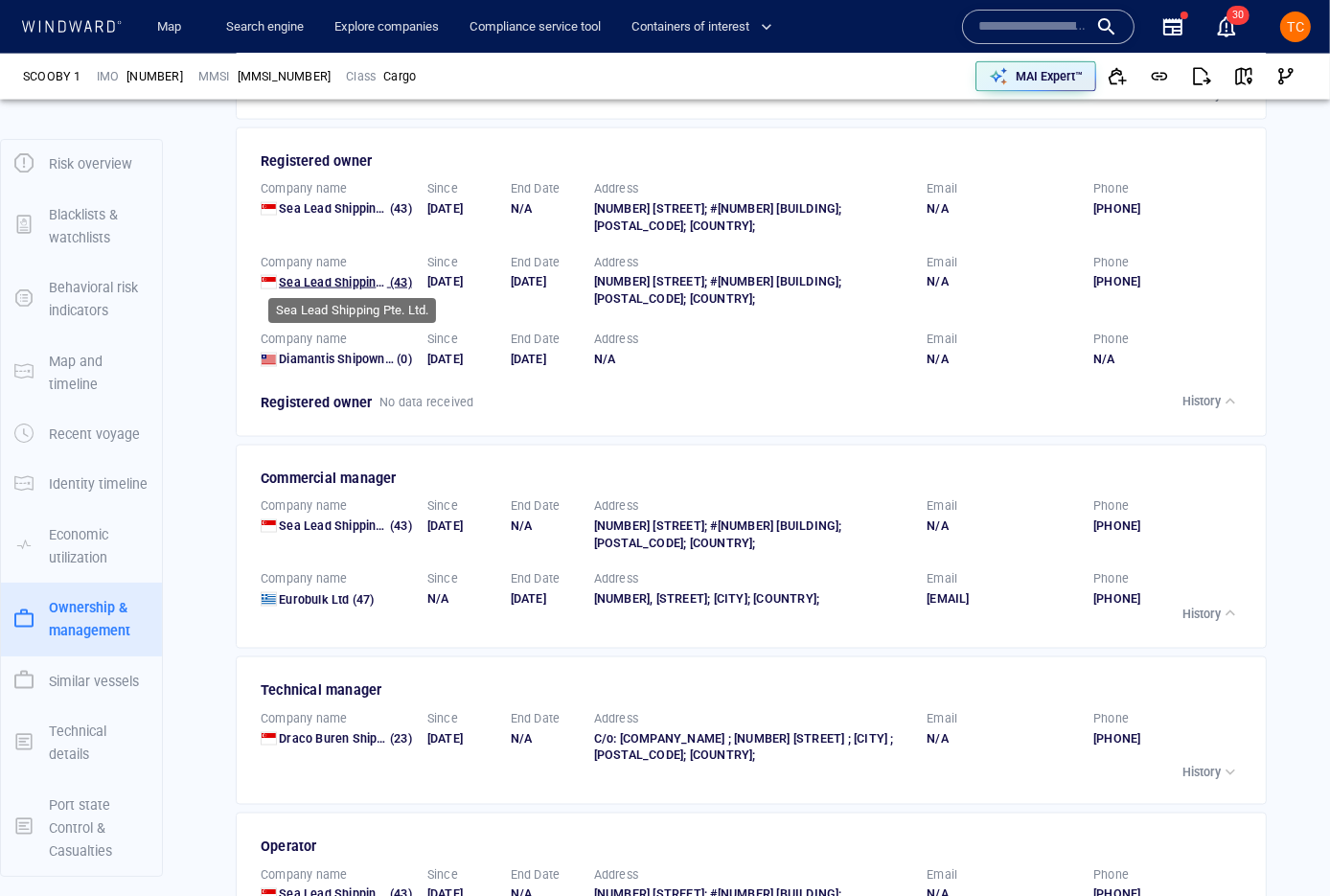 type 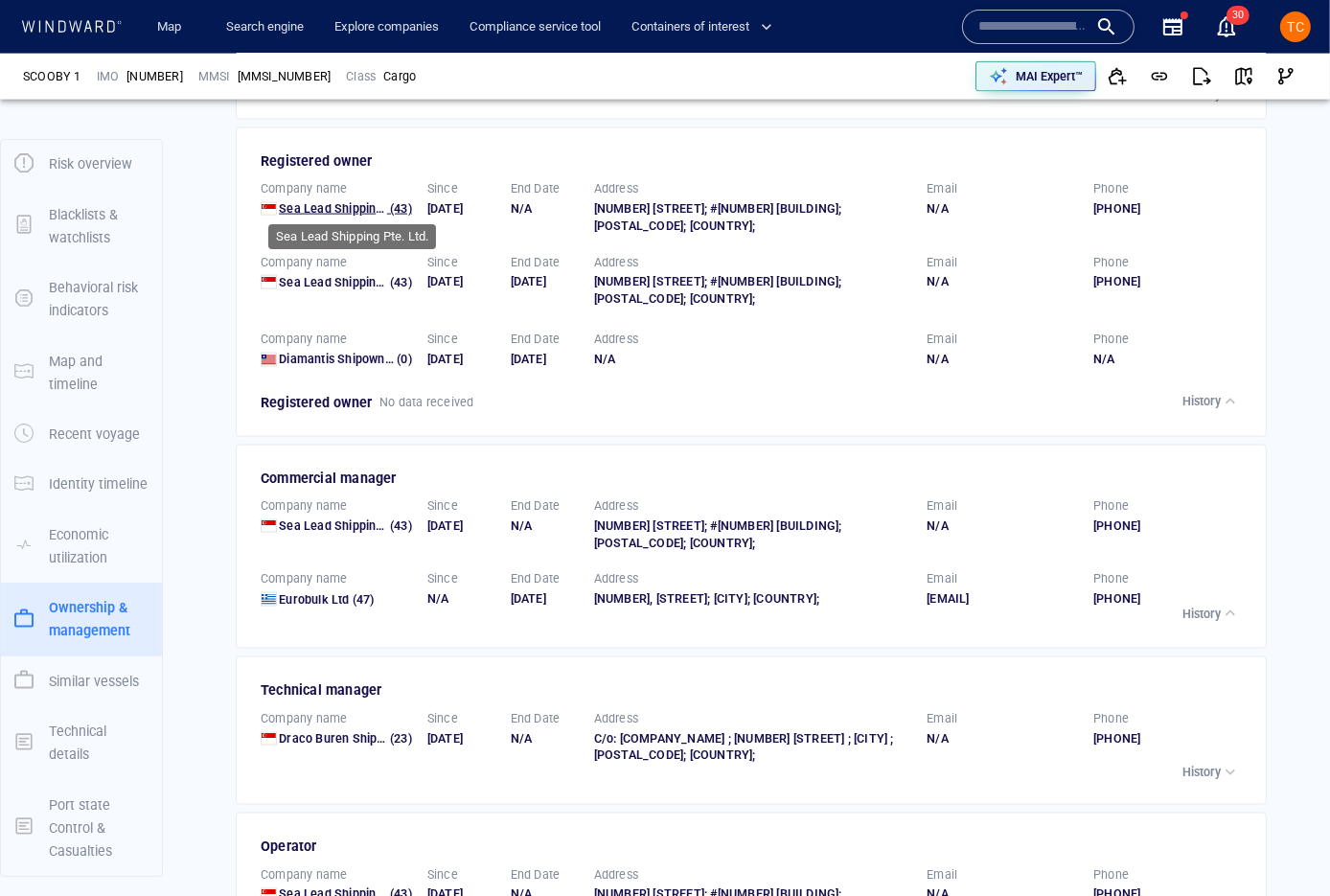 click on "Sea Lead Shipping Pte. Ltd." at bounding box center [355, 208] 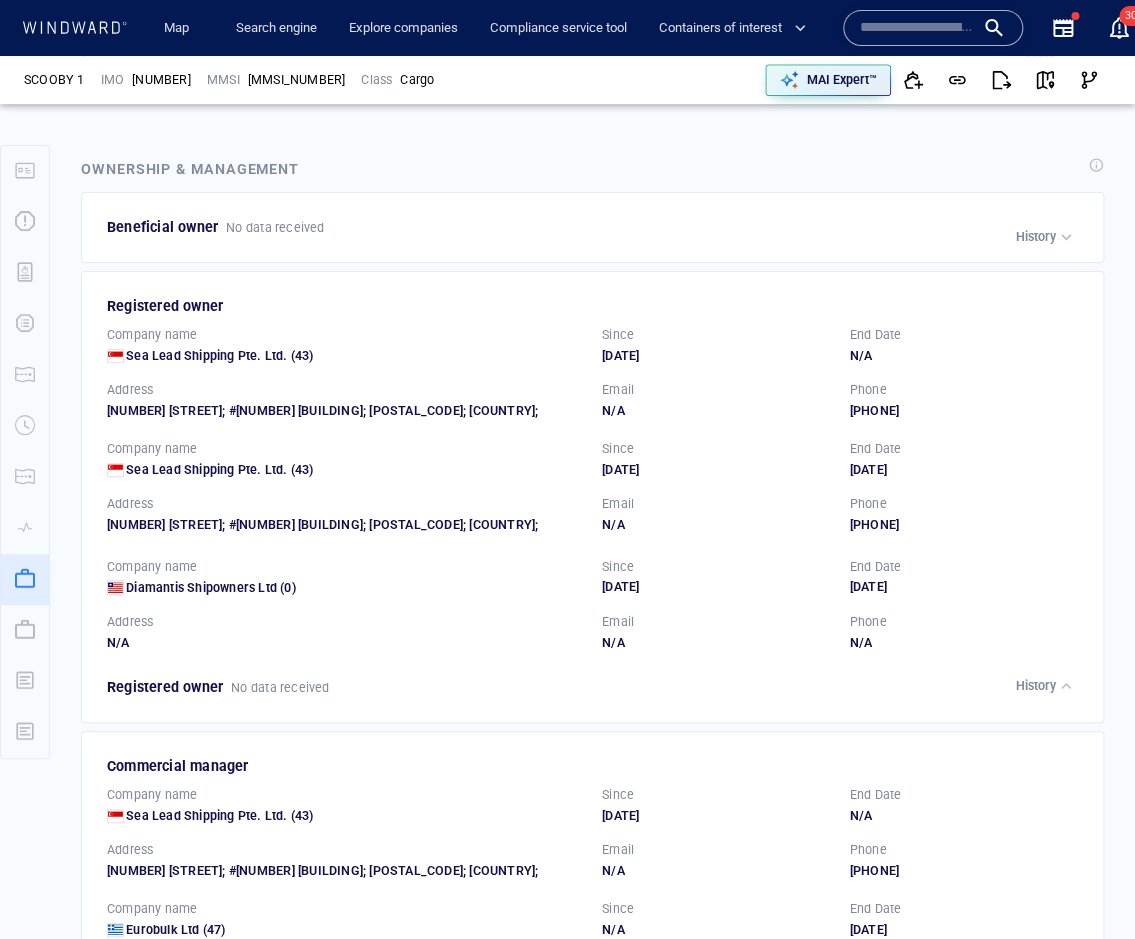 scroll, scrollTop: 0, scrollLeft: 0, axis: both 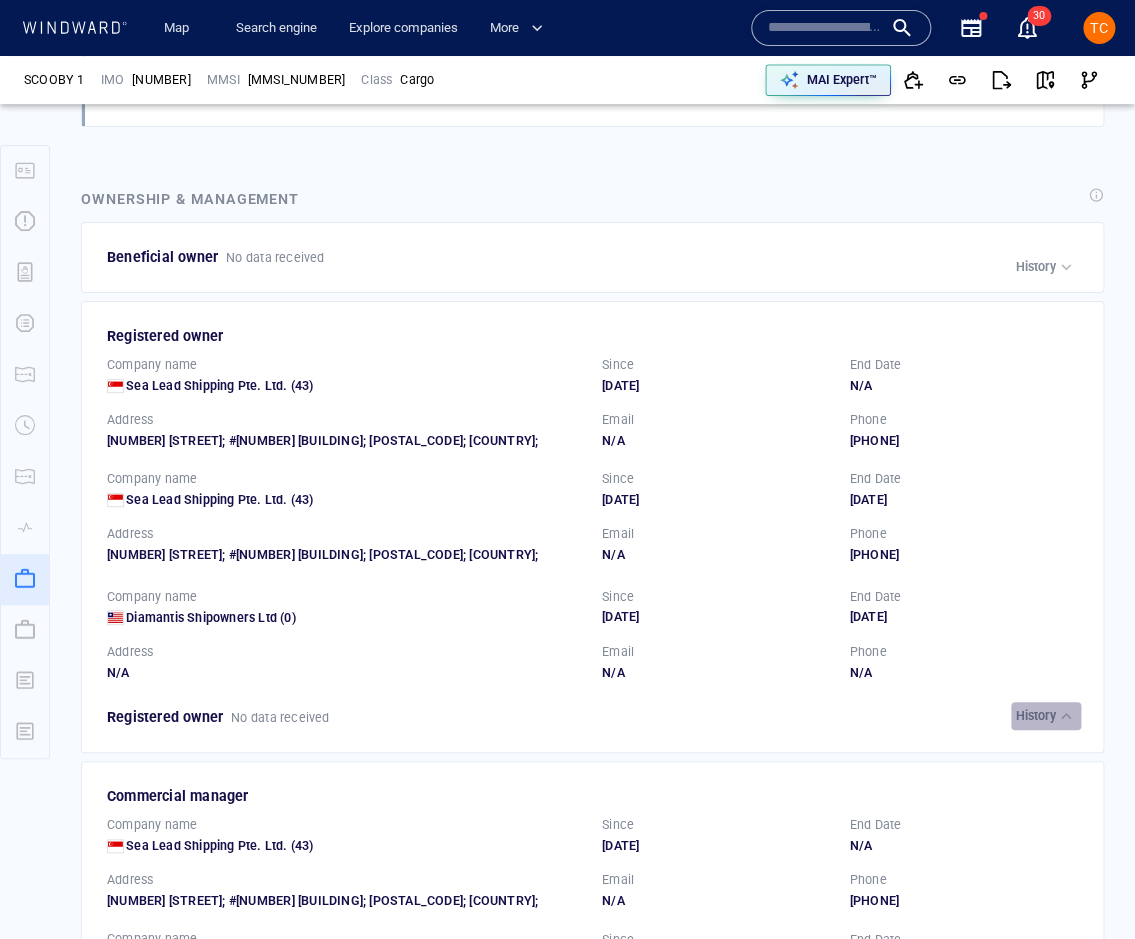 drag, startPoint x: 1042, startPoint y: 707, endPoint x: 738, endPoint y: 463, distance: 389.8102 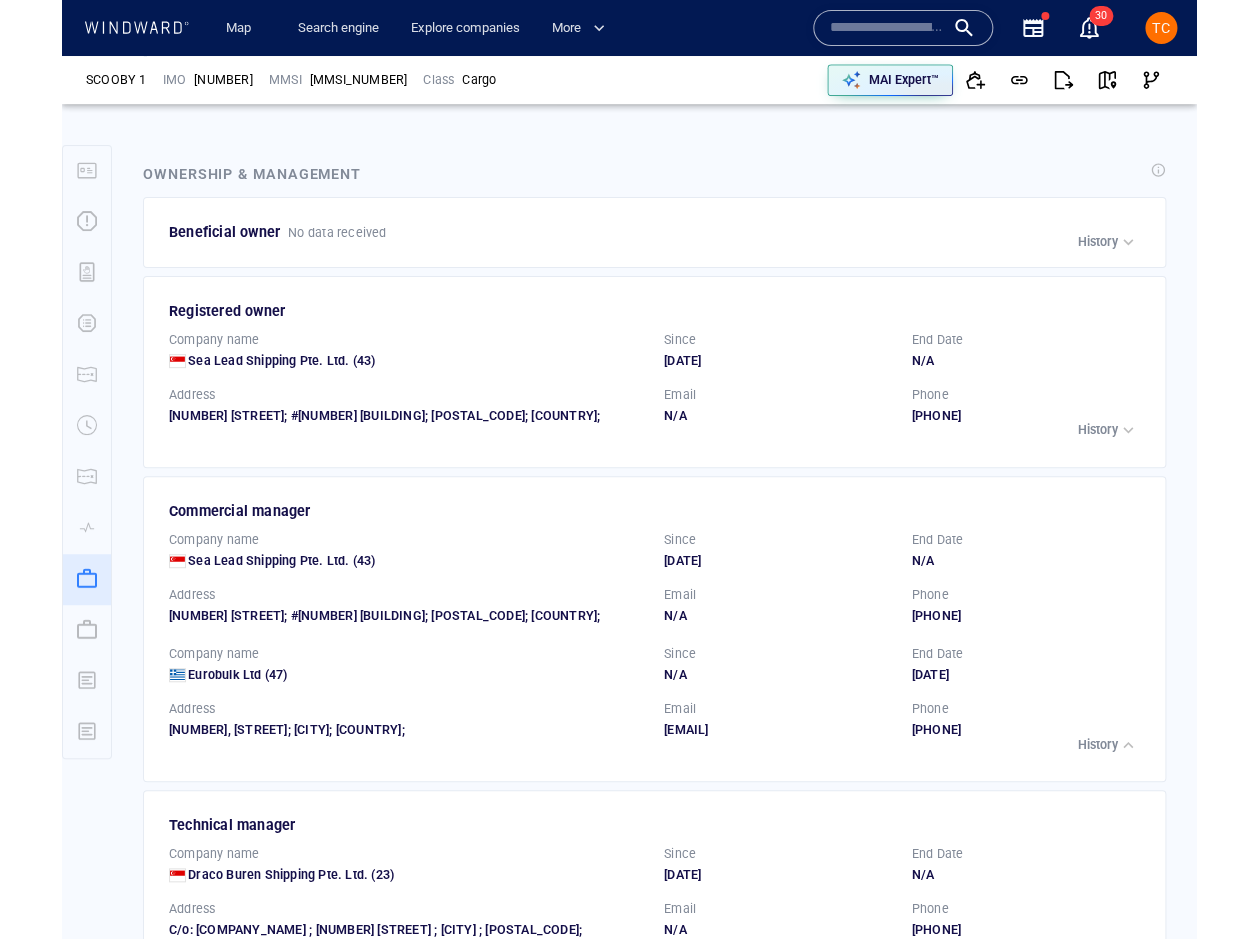 scroll, scrollTop: 2934, scrollLeft: 0, axis: vertical 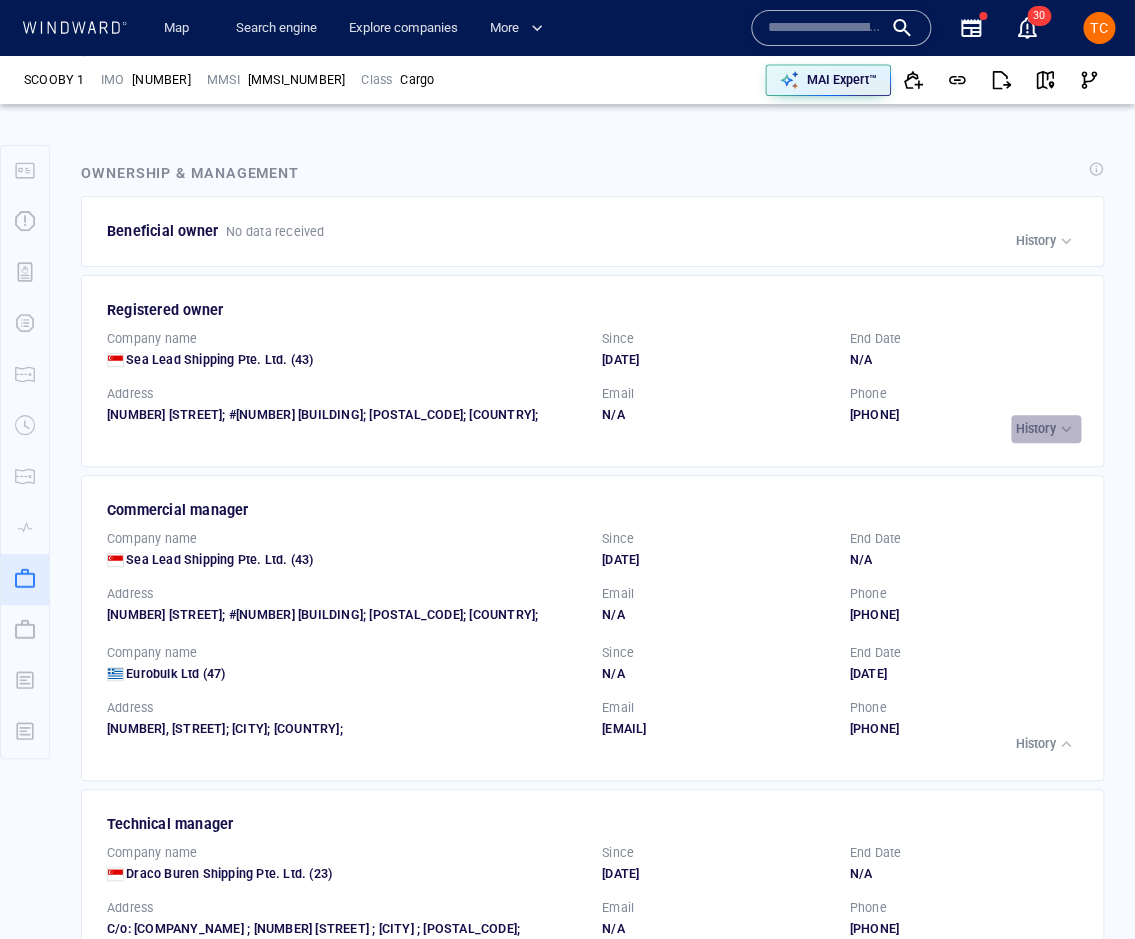 click on "History" at bounding box center [1036, 429] 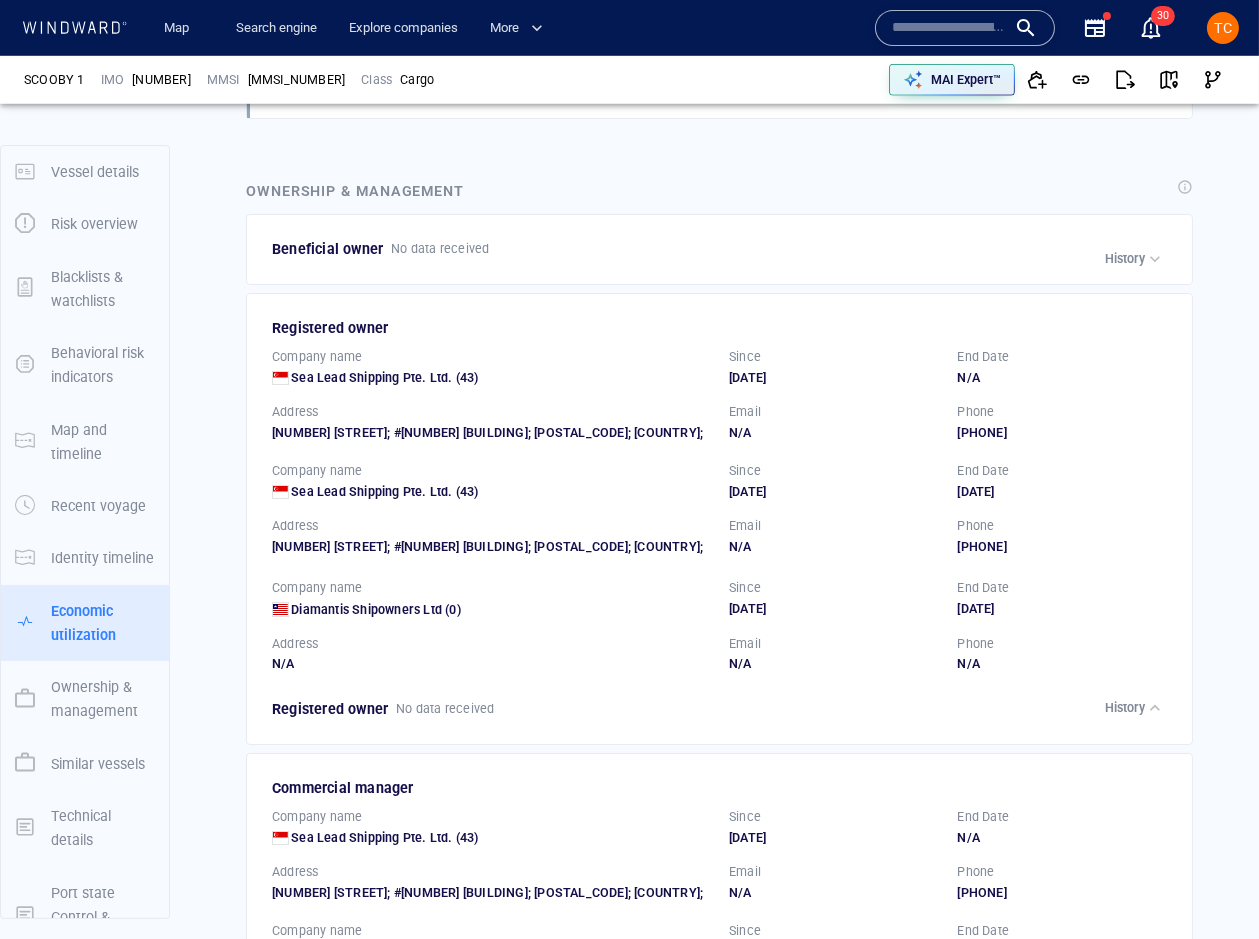 scroll, scrollTop: 2549, scrollLeft: 0, axis: vertical 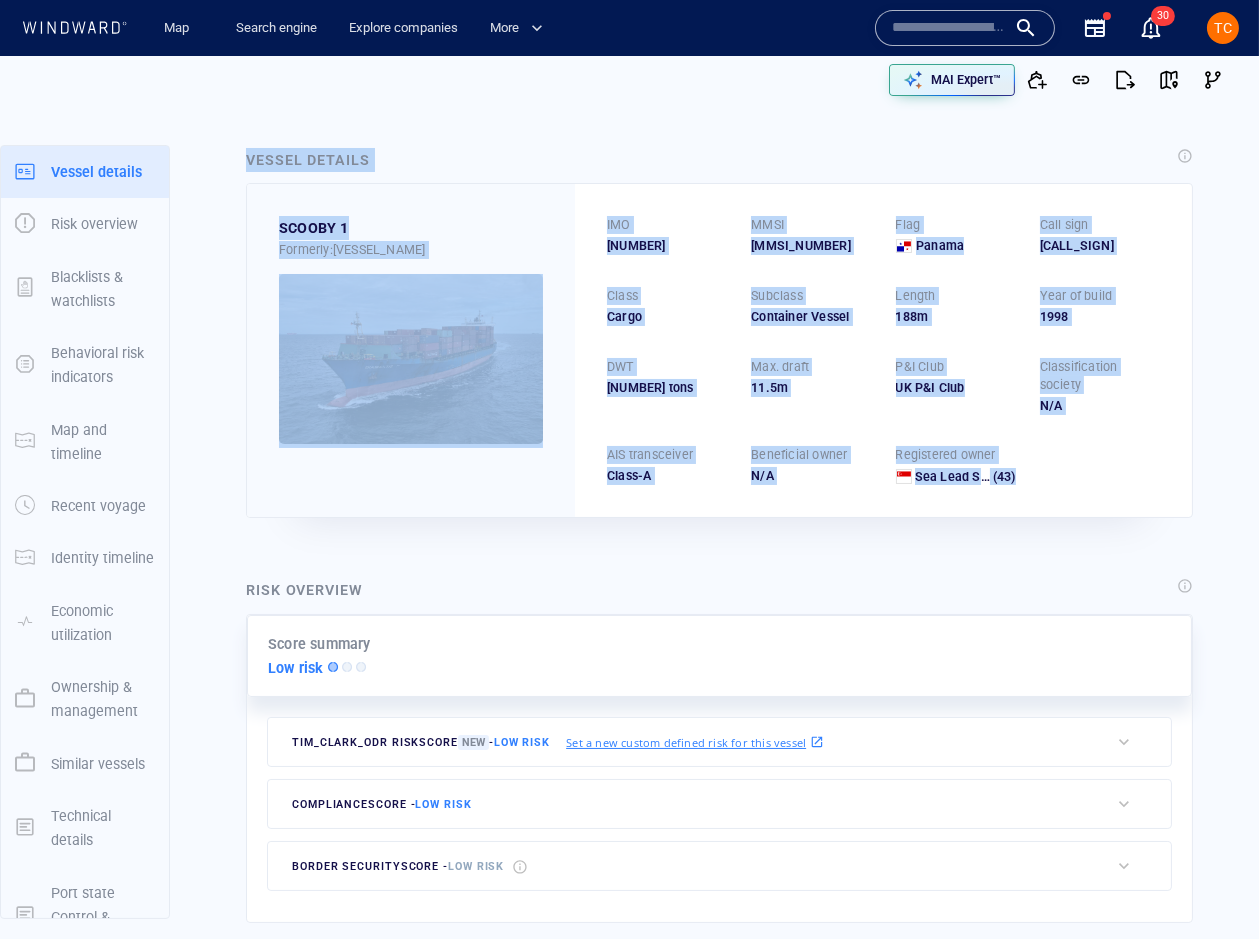drag, startPoint x: 421, startPoint y: 154, endPoint x: 1064, endPoint y: 463, distance: 713.3933 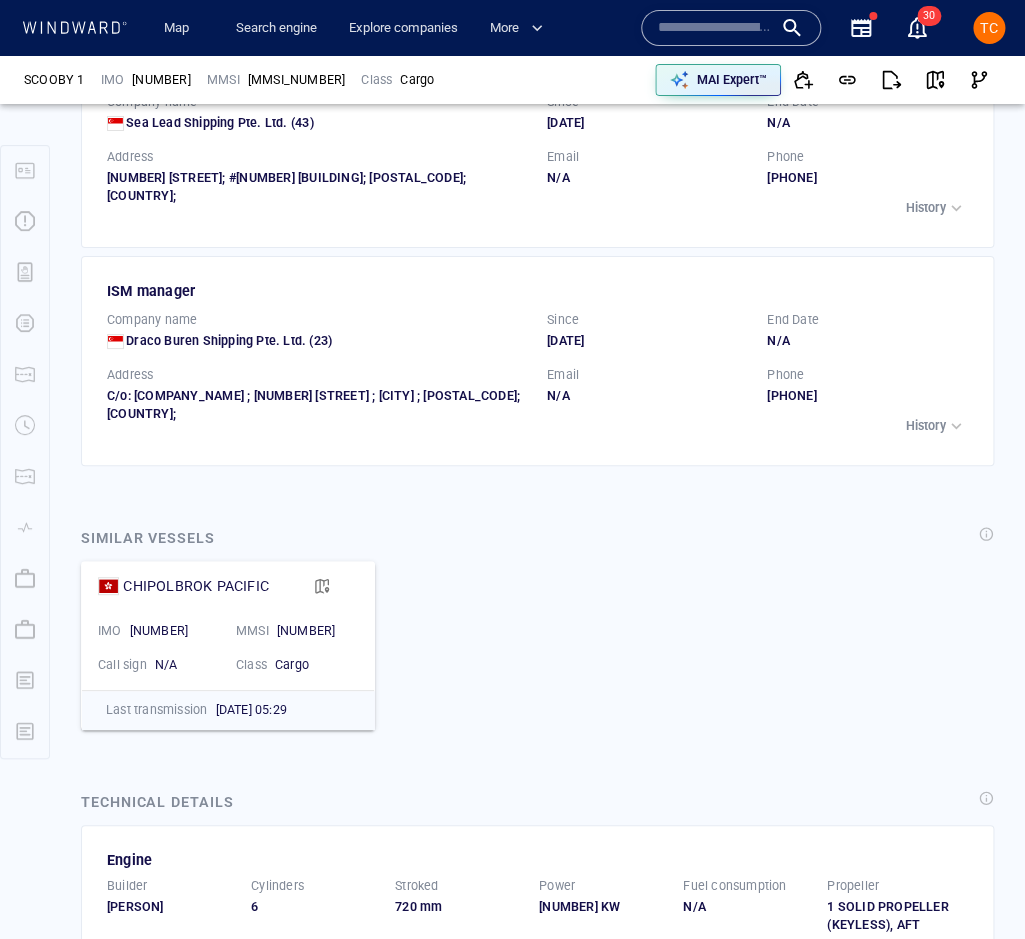 scroll, scrollTop: 4453, scrollLeft: 0, axis: vertical 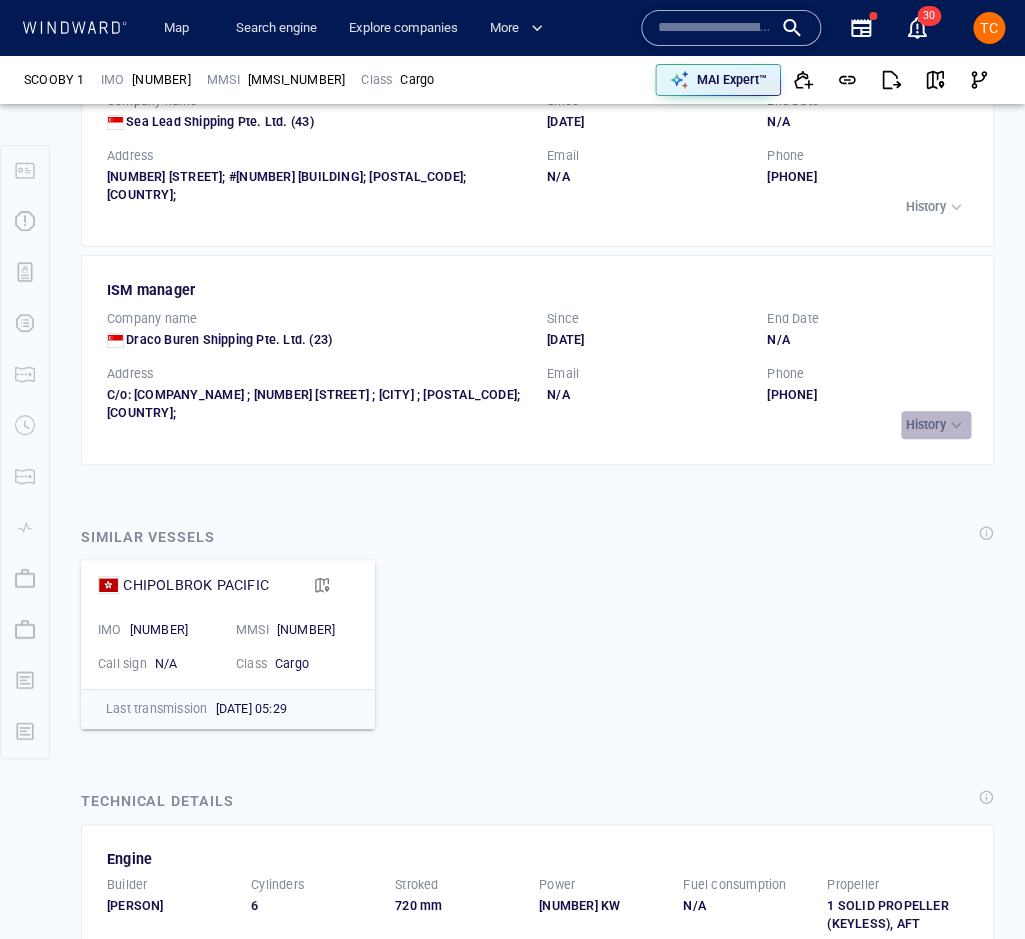 click on "History" at bounding box center [926, 425] 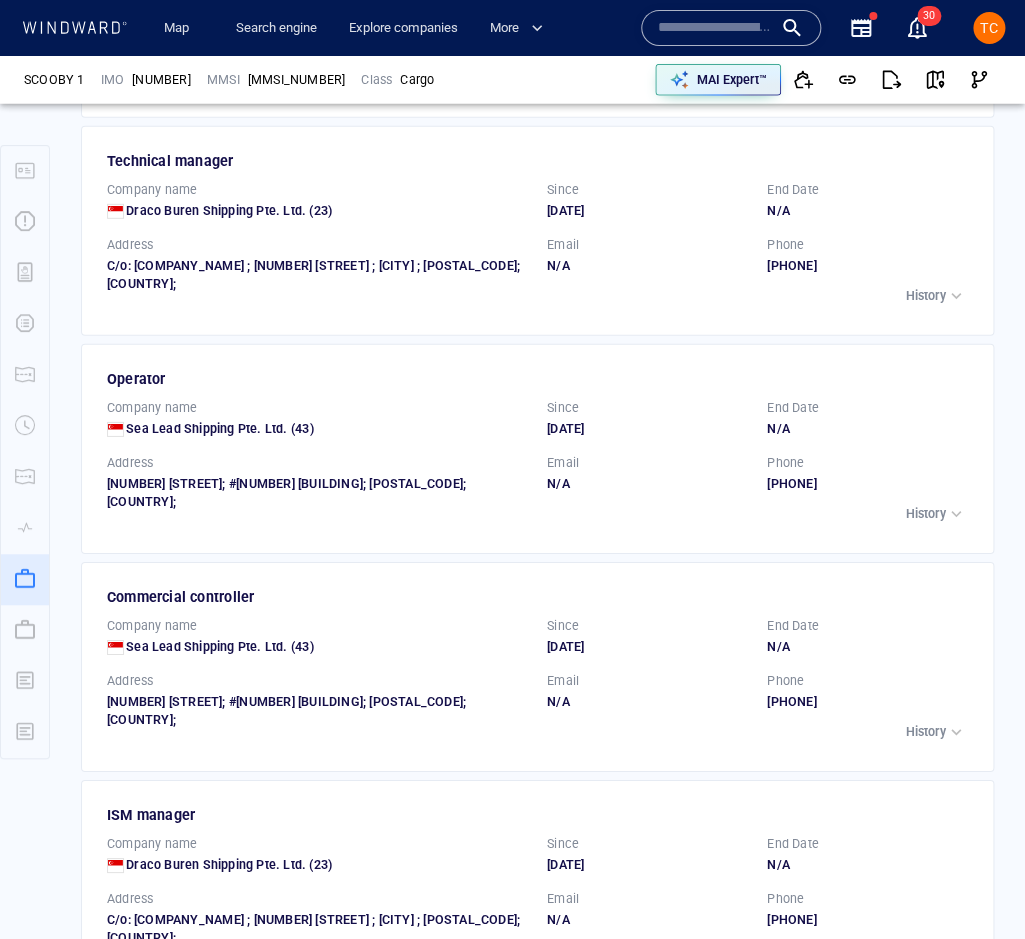 scroll, scrollTop: 3802, scrollLeft: 0, axis: vertical 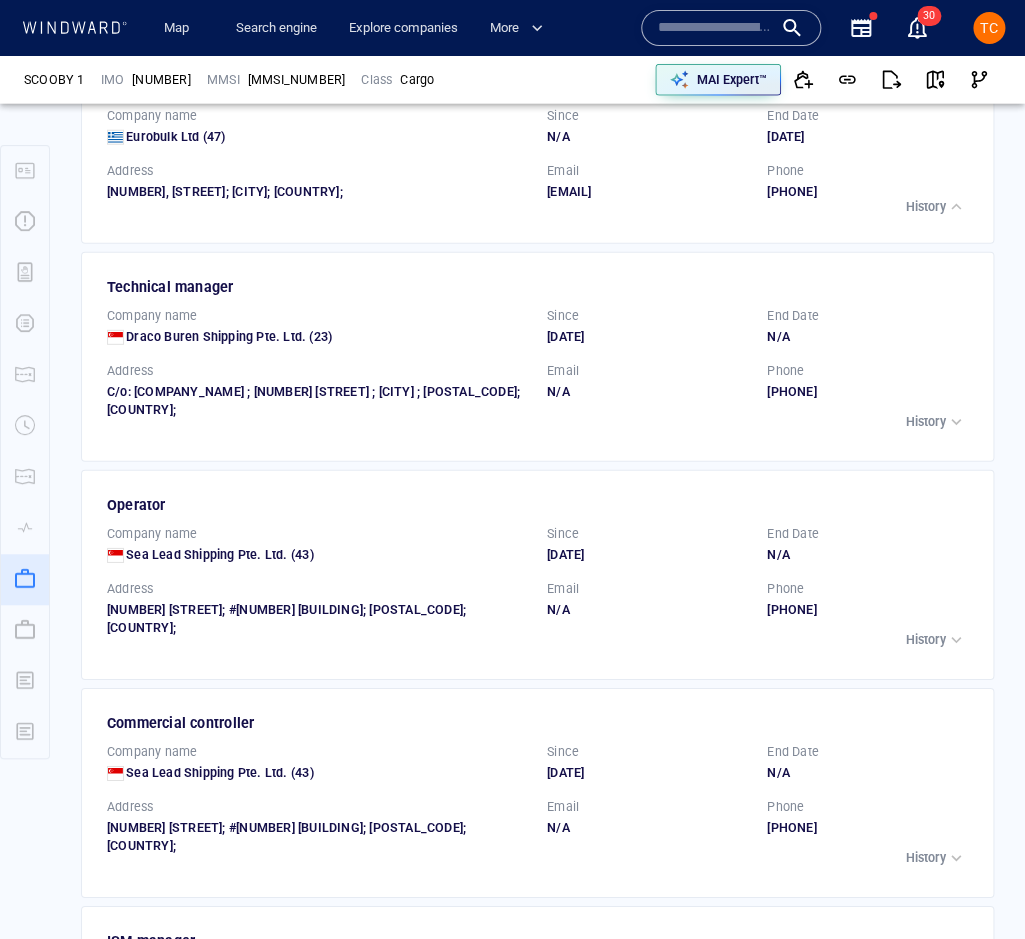 click on "History" at bounding box center (926, 858) 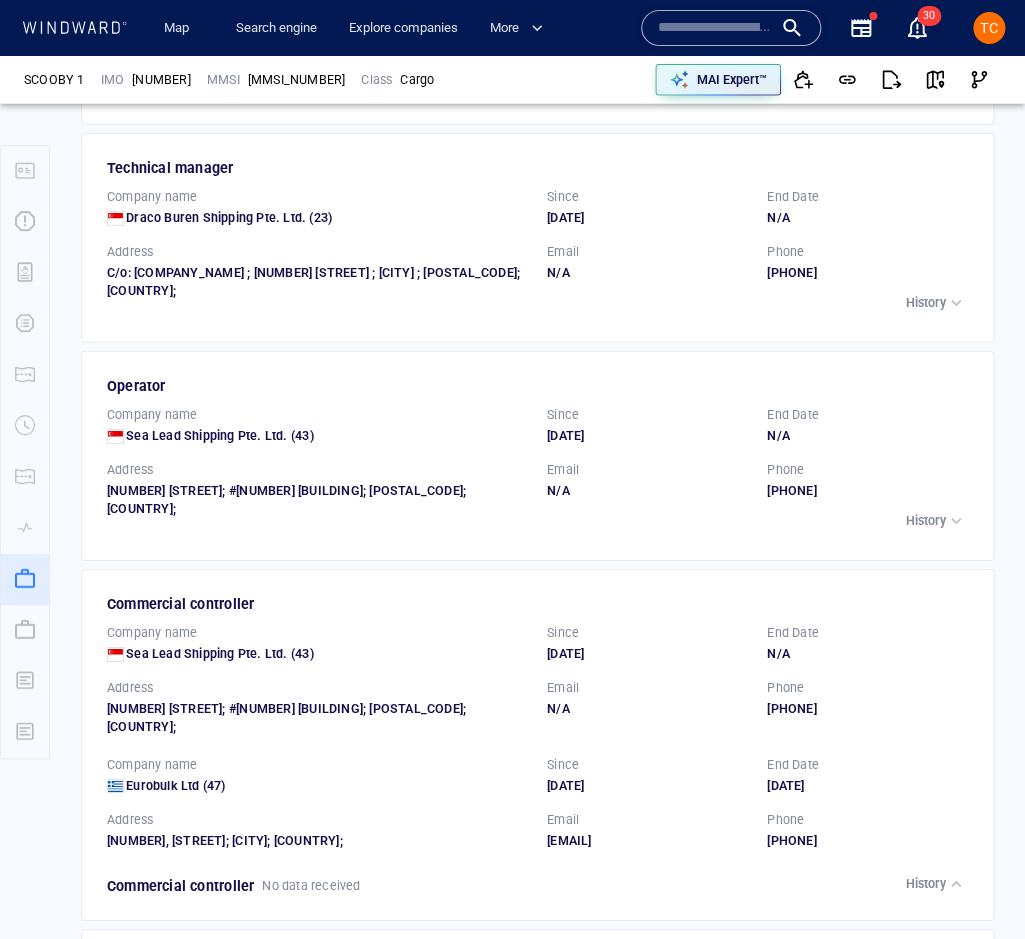 scroll, scrollTop: 3943, scrollLeft: 0, axis: vertical 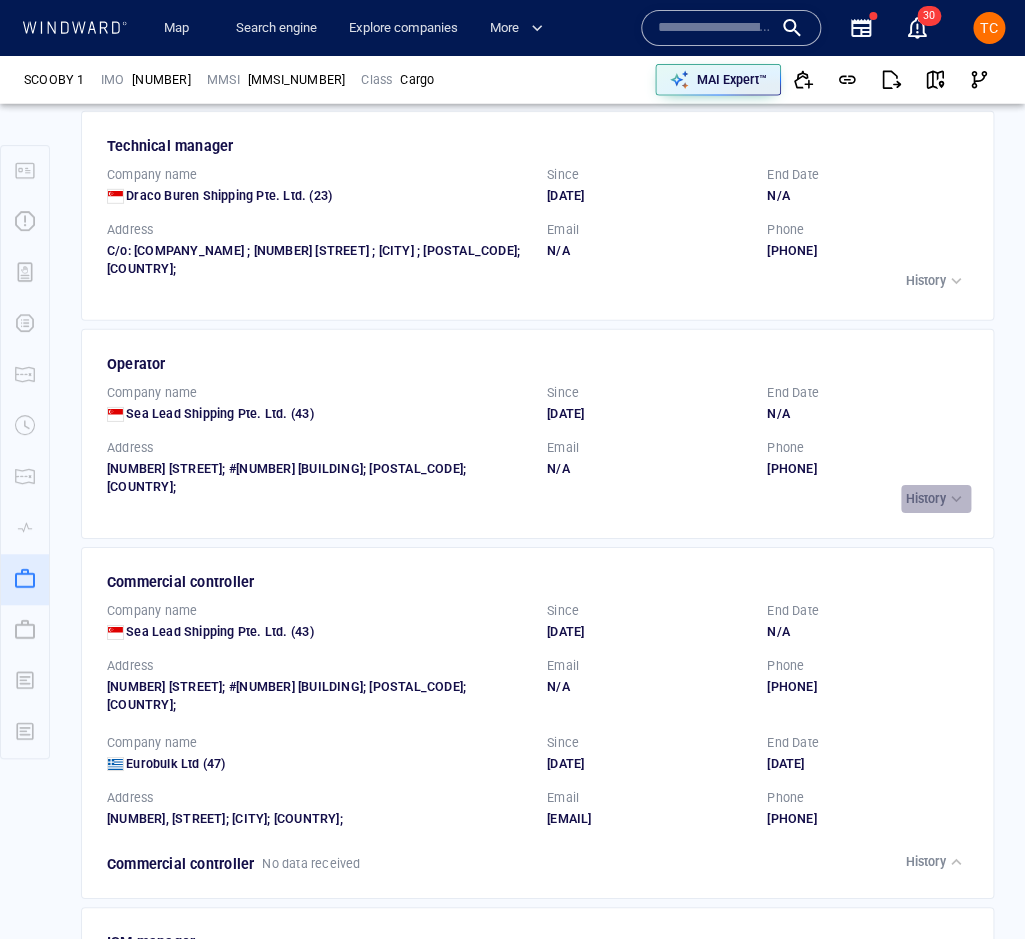 drag, startPoint x: 919, startPoint y: 420, endPoint x: 539, endPoint y: 392, distance: 381.03018 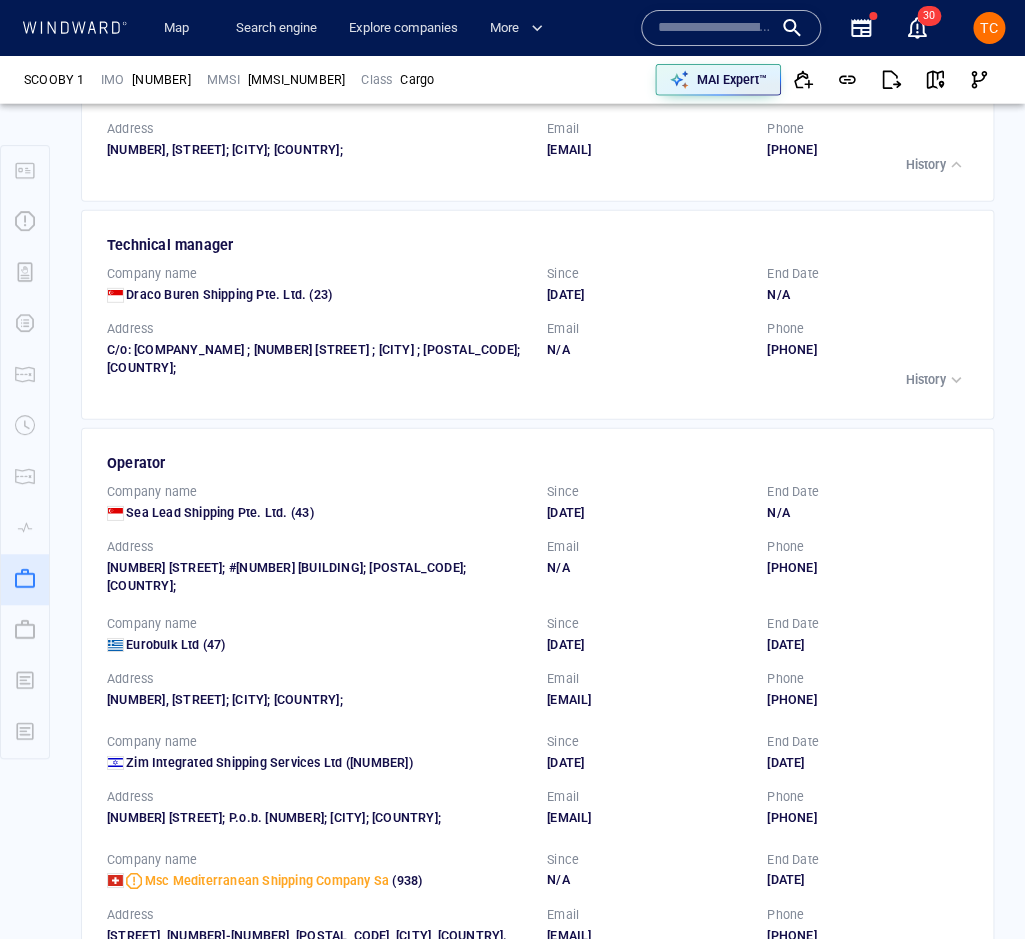 scroll, scrollTop: 3616, scrollLeft: 0, axis: vertical 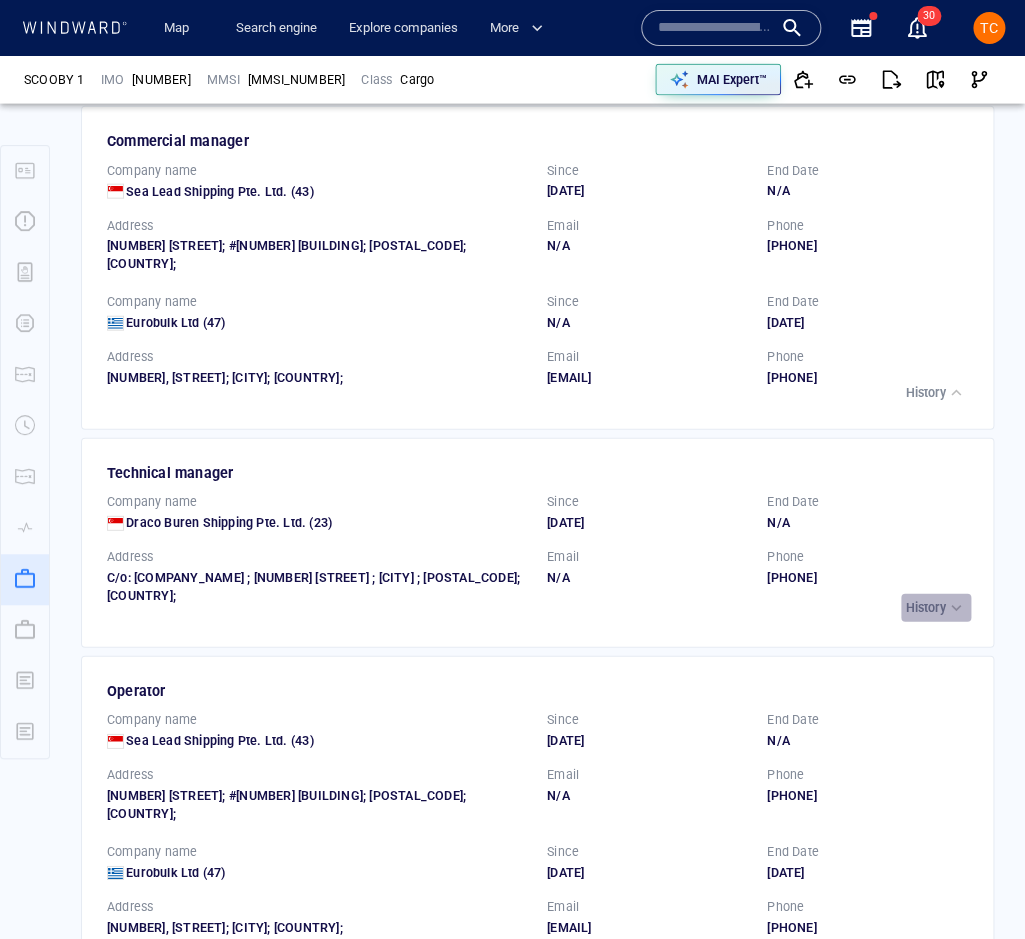 click at bounding box center [956, 608] 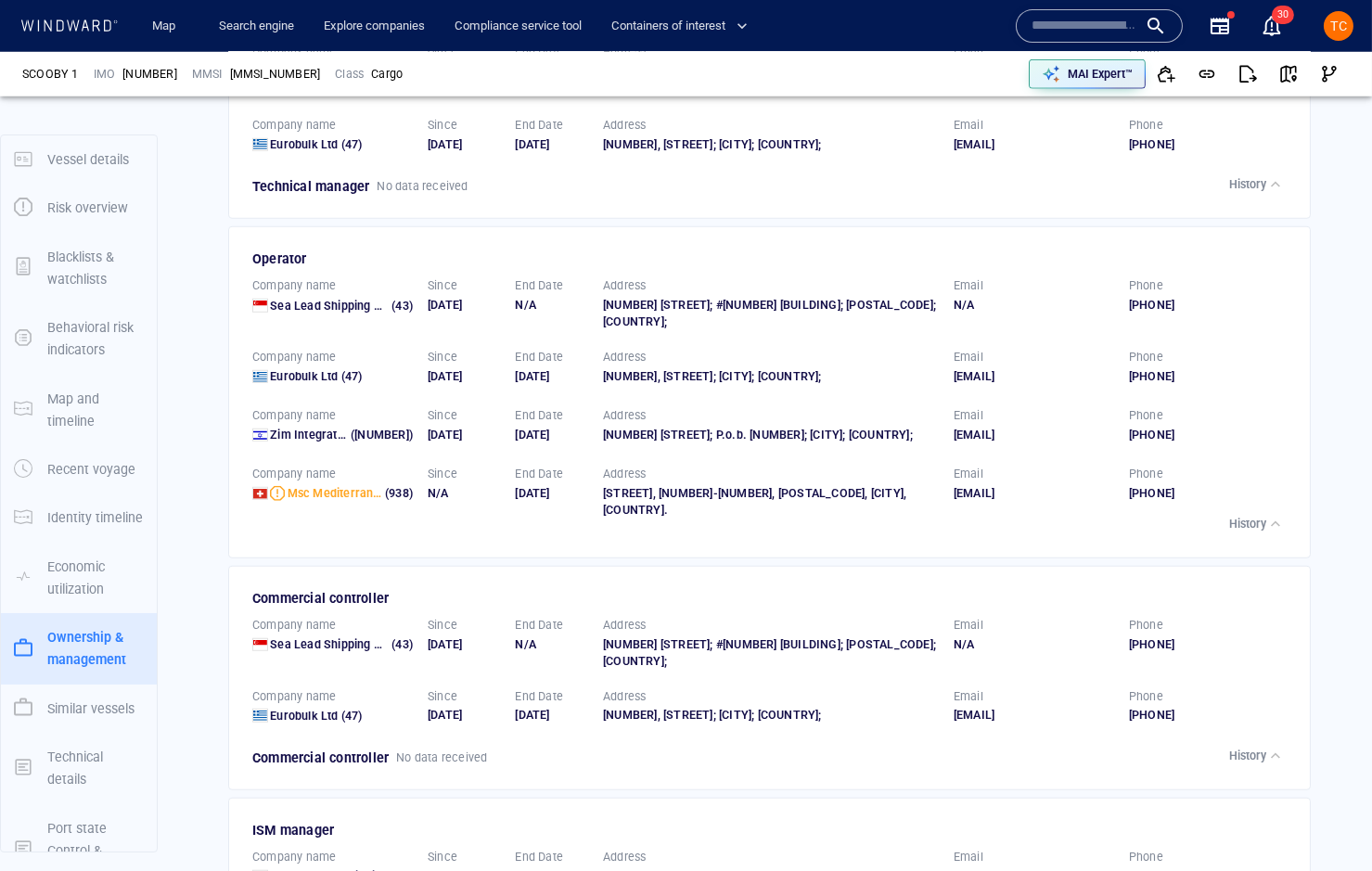 scroll, scrollTop: 3324, scrollLeft: 0, axis: vertical 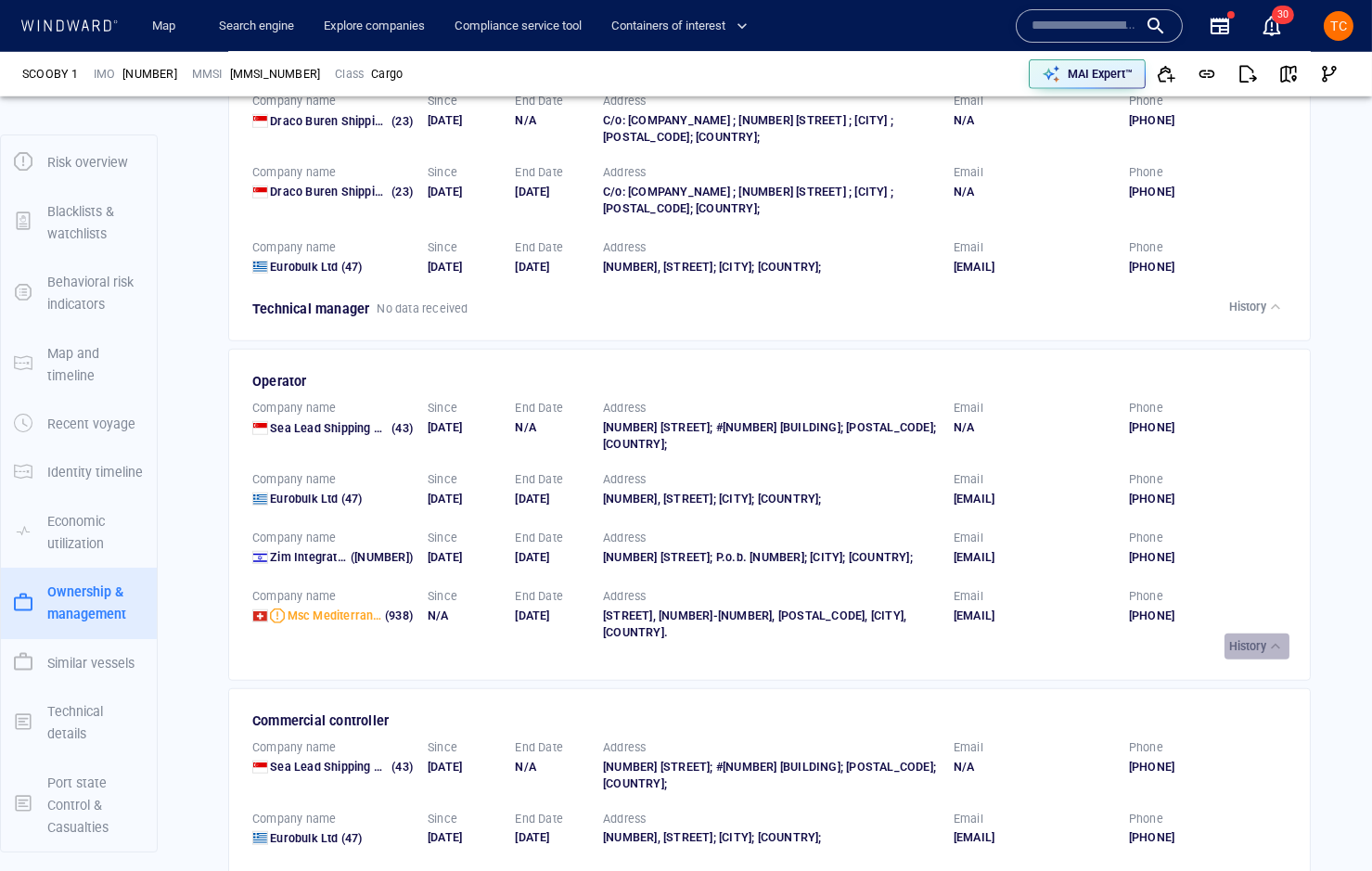 click on "History" at bounding box center (1248, 647) 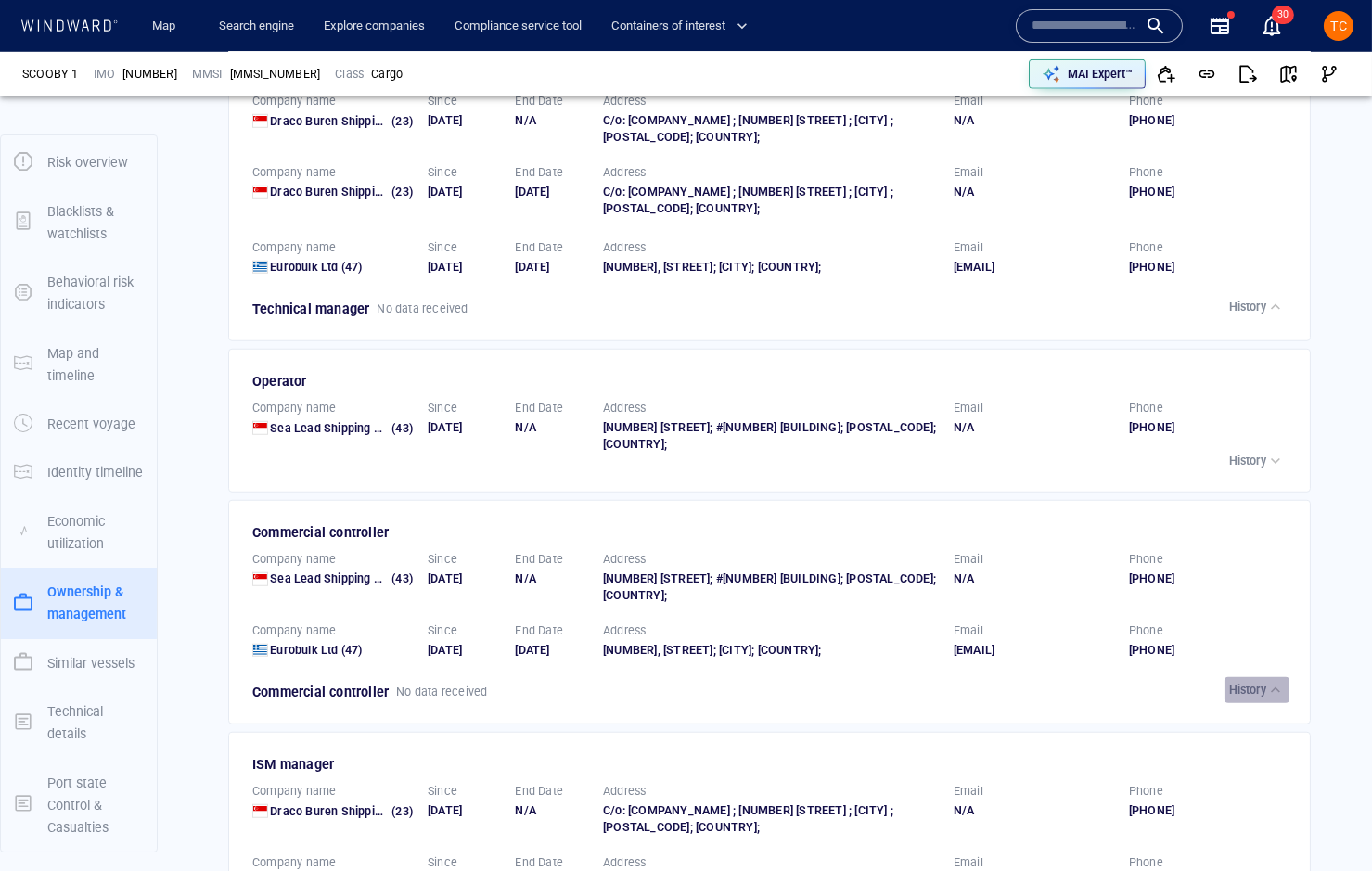 click on "History" at bounding box center [1257, 690] 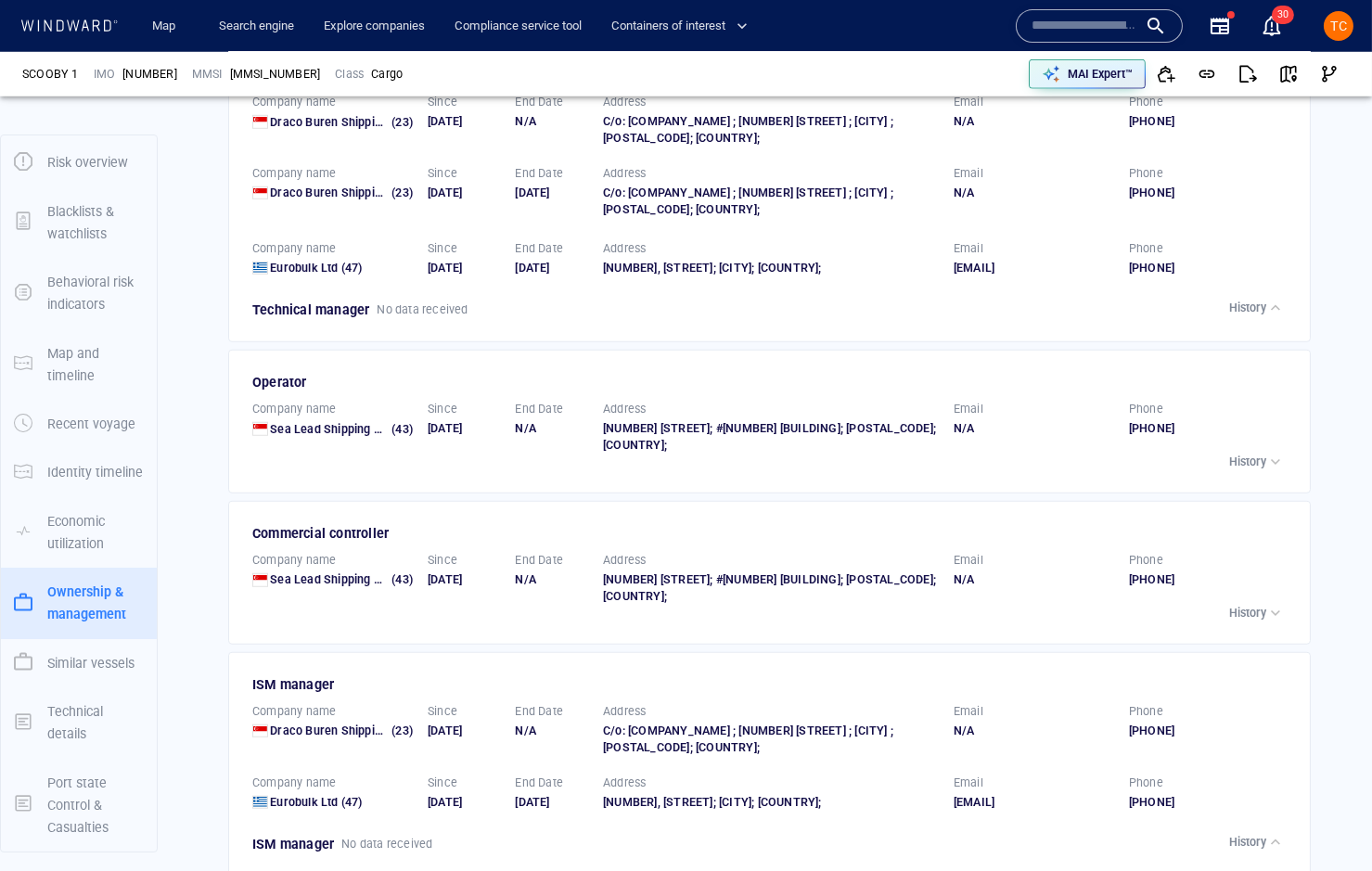 click on "History" at bounding box center [1248, 842] 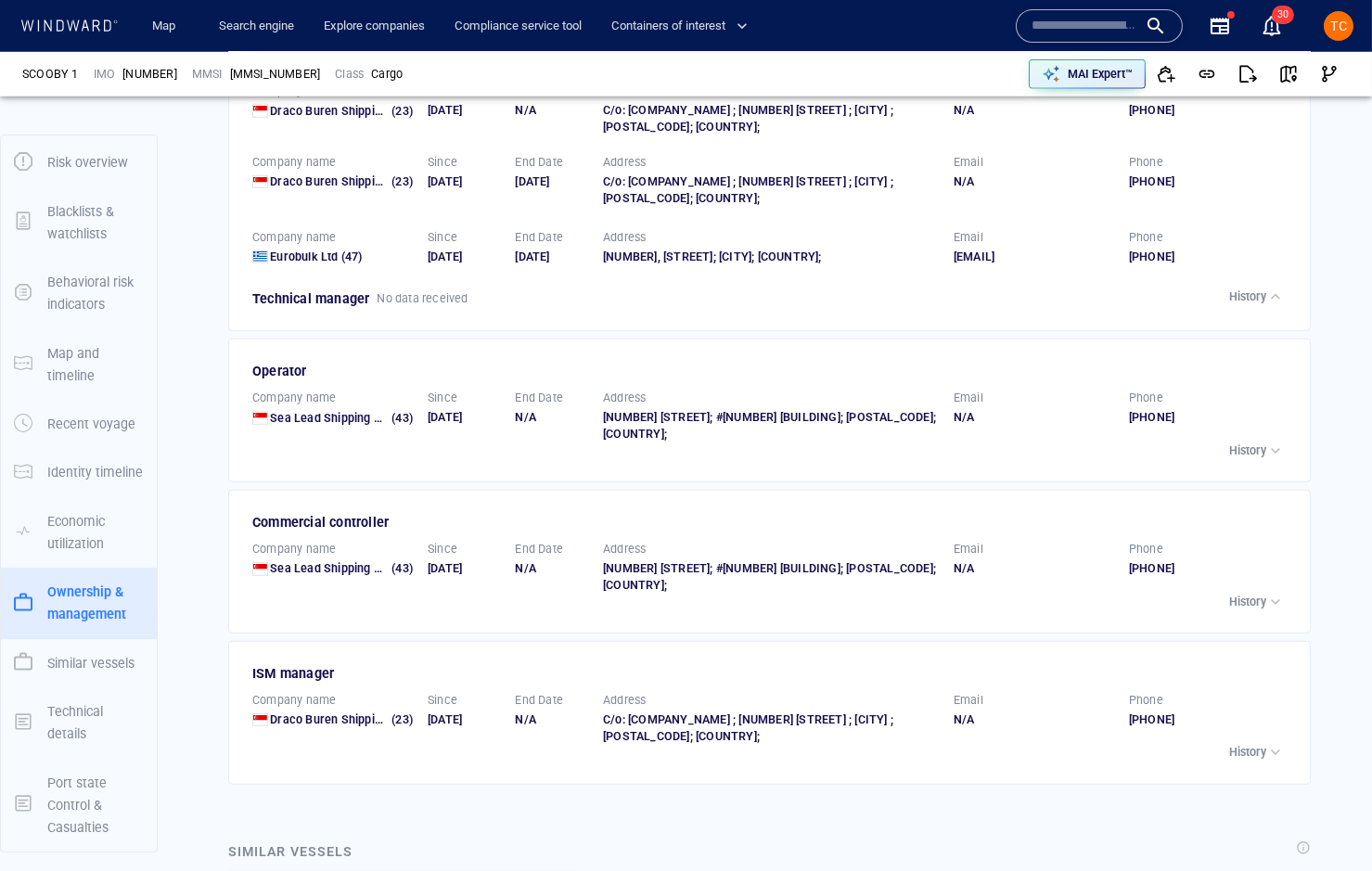 click on "Company name Draco Buren Shipping Pte. Ltd.   ([NUMBER]) Since [DATE] End Date [DATE] Address C/o: Rikvin Consultancy Pte Ltd ; [NUMBER] [STREET] ; [CITY] ; [POSTAL_CODE]; [COUNTRY]; Email N/A Phone [PHONE] Company name Eurobulk Ltd   ([NUMBER]) Since [DATE] End Date [DATE] Address [NUMBER], [STREET]; [CITY]; [COUNTRY]; Email [EMAIL] Phone [PHONE] Technical manager No data received History" at bounding box center (771, 232) 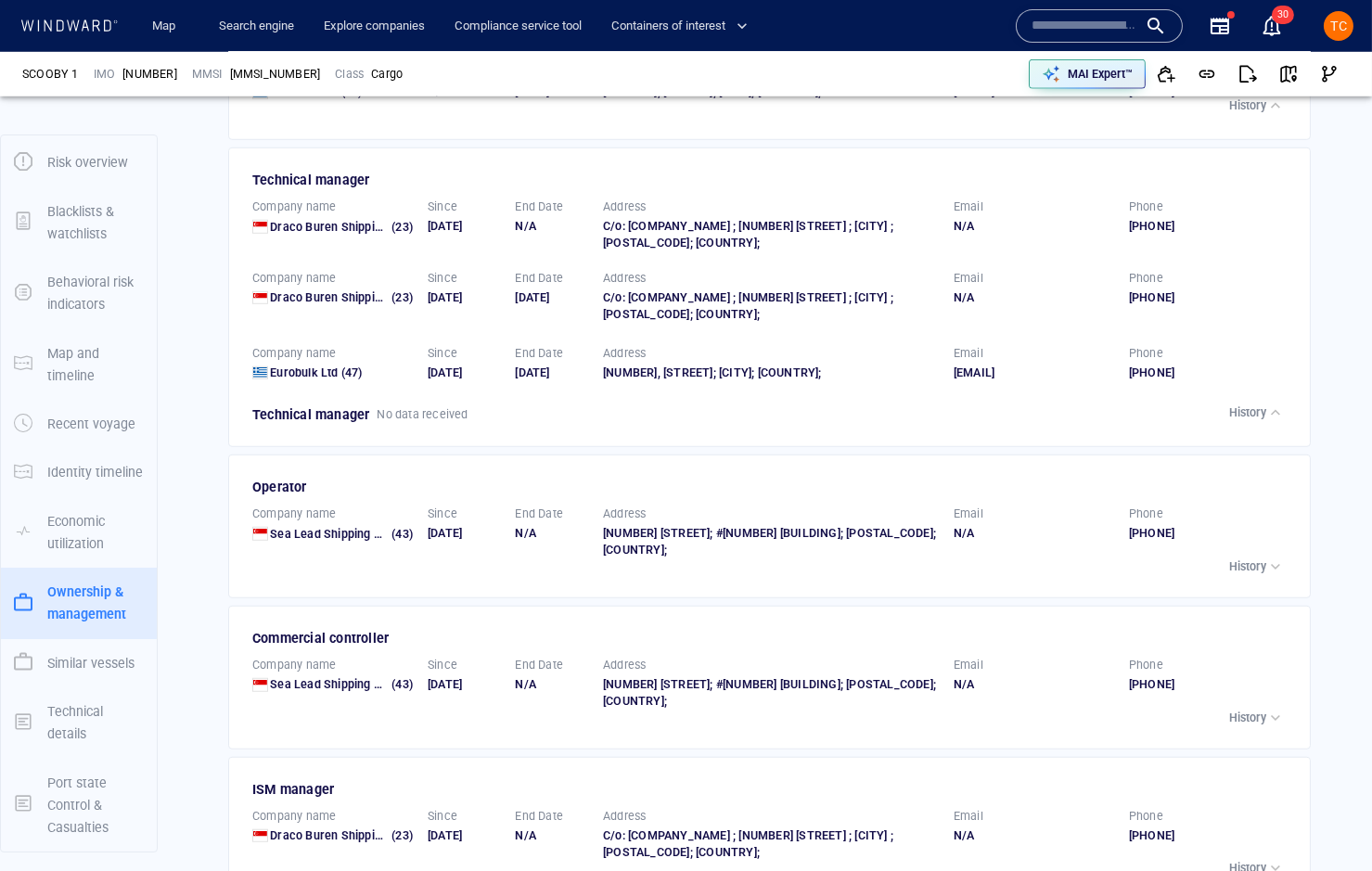 scroll, scrollTop: 3182, scrollLeft: 0, axis: vertical 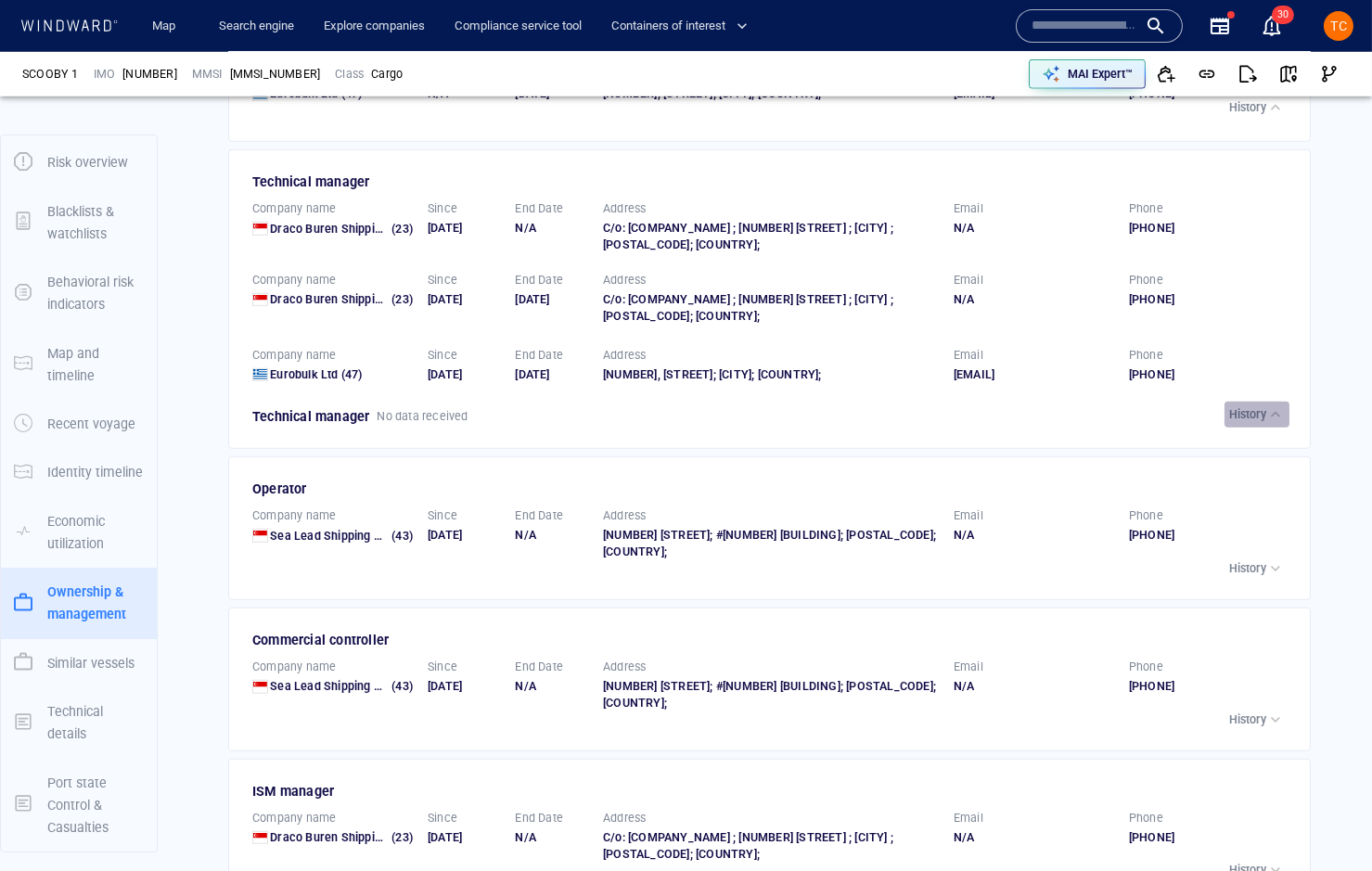click on "History" at bounding box center [1248, 415] 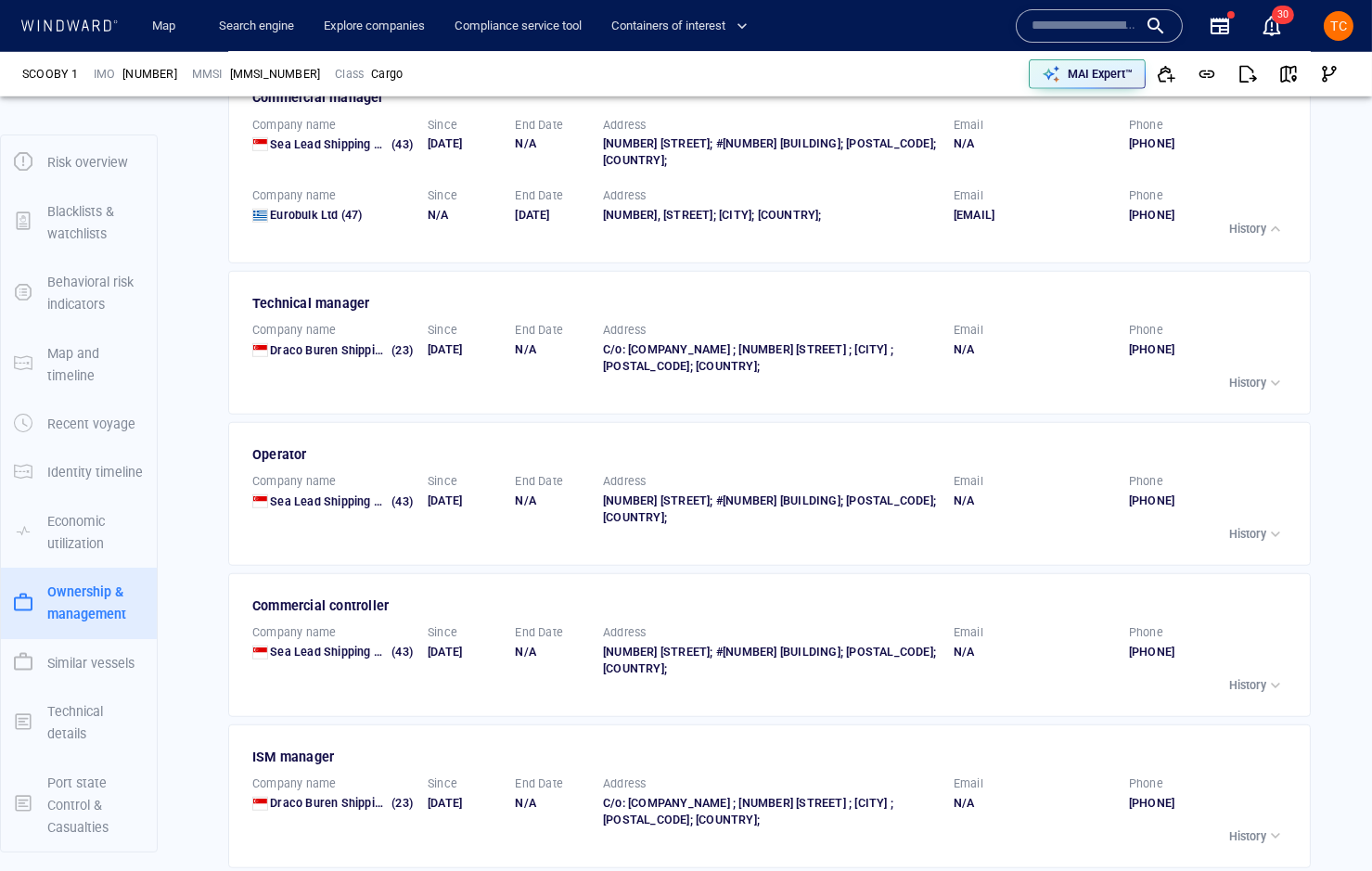scroll, scrollTop: 2938, scrollLeft: 0, axis: vertical 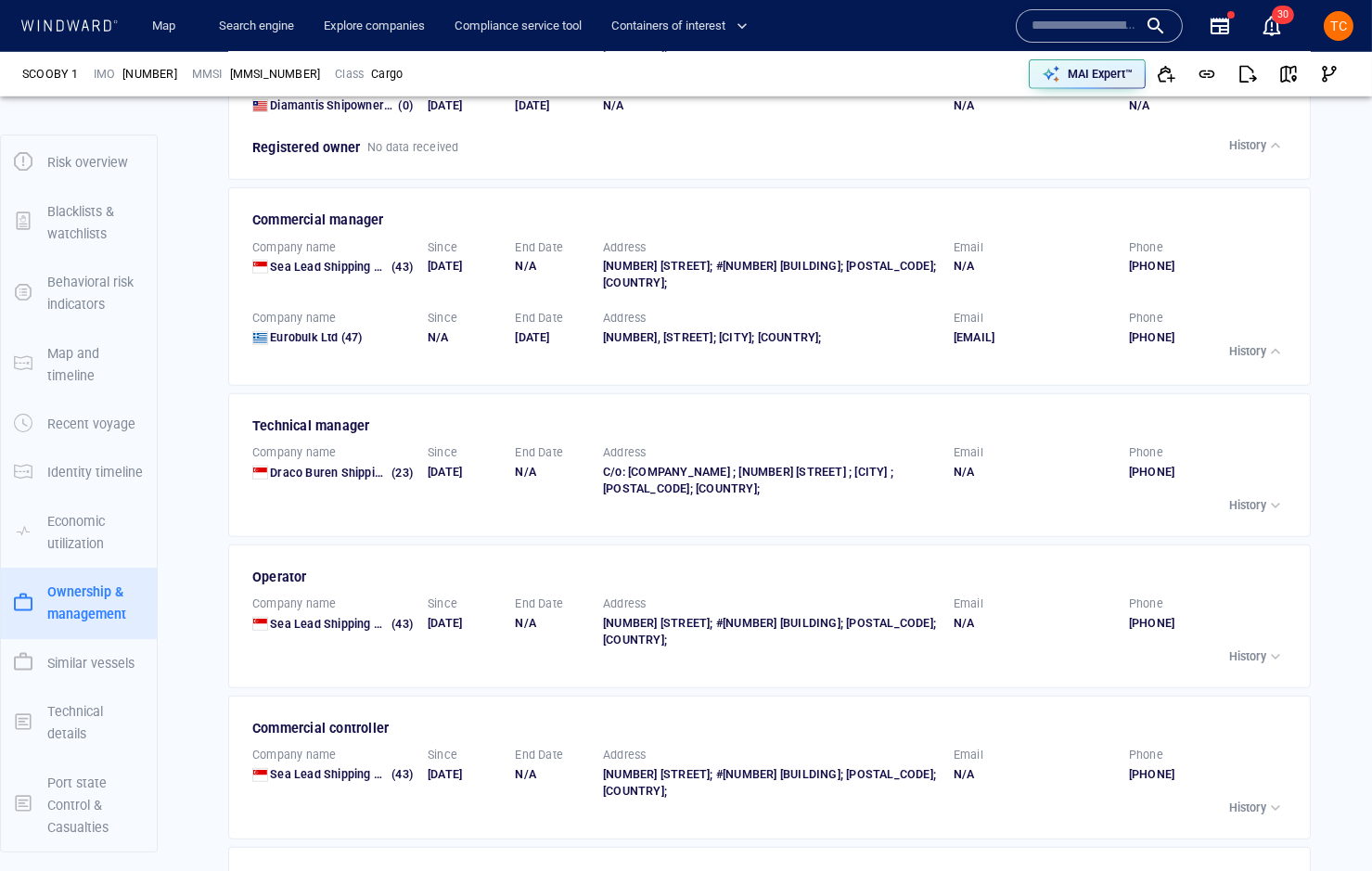 click on "History" at bounding box center [1248, 352] 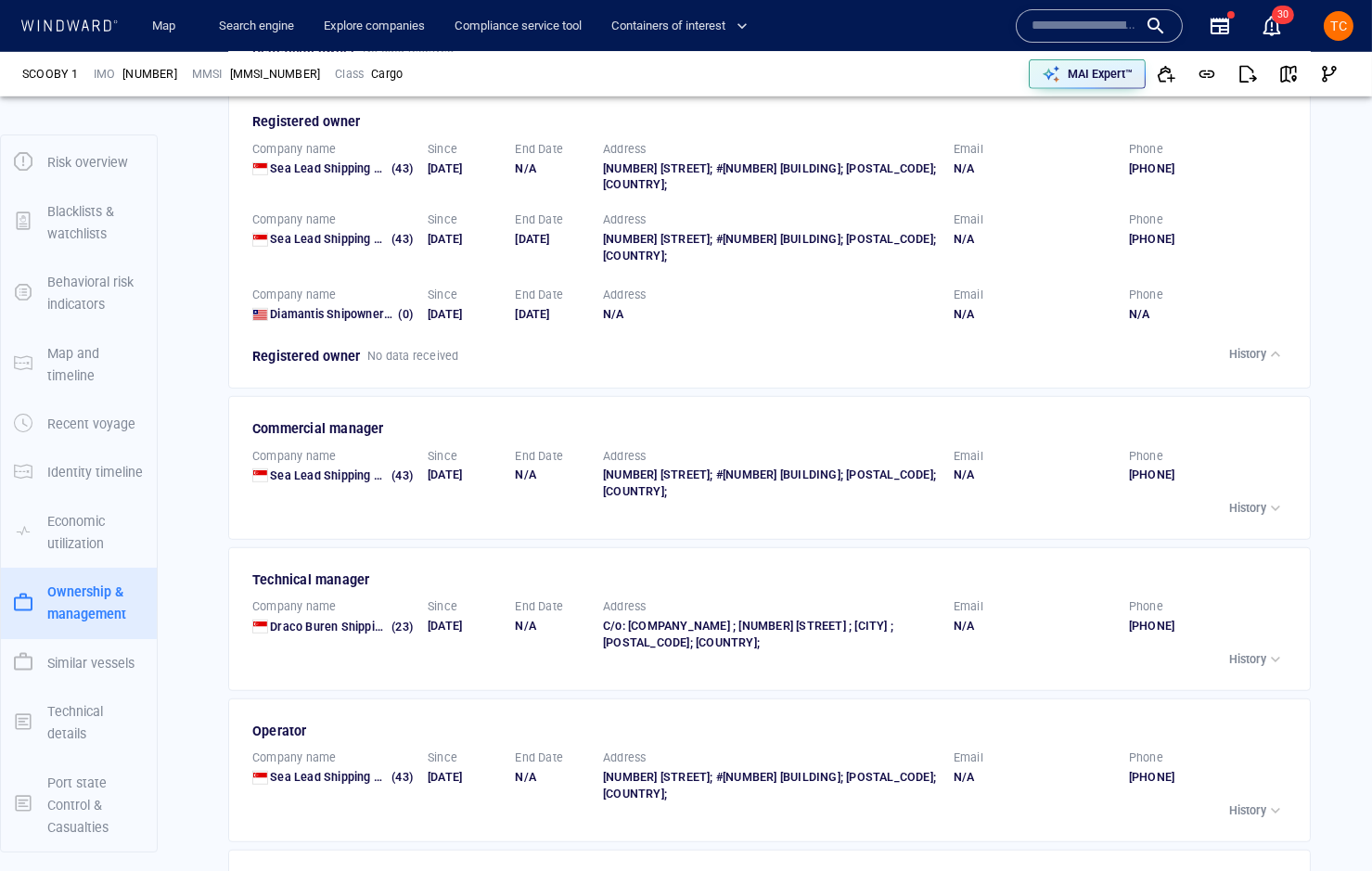 click on "History" at bounding box center (1248, 354) 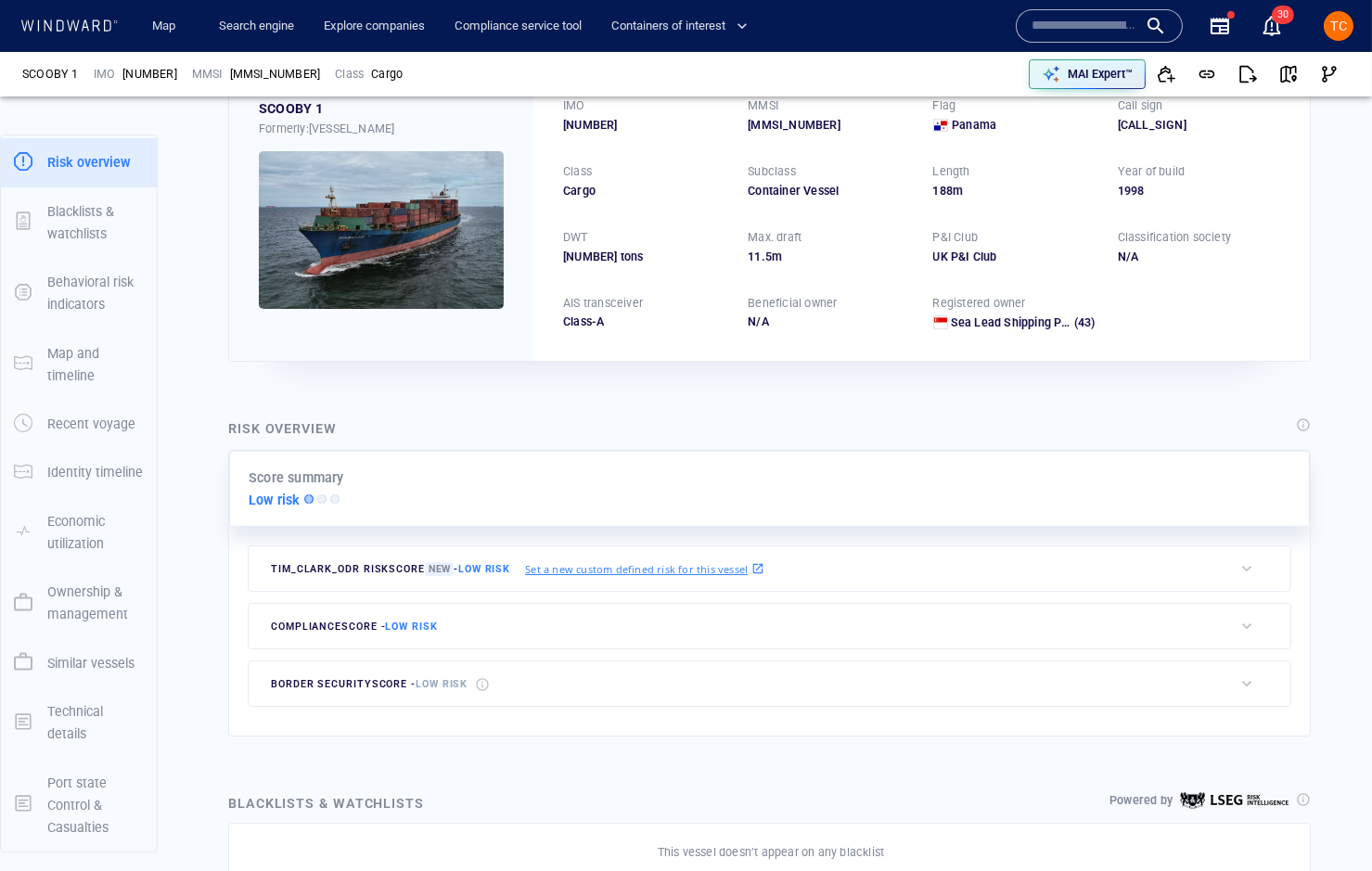 scroll, scrollTop: 45, scrollLeft: 0, axis: vertical 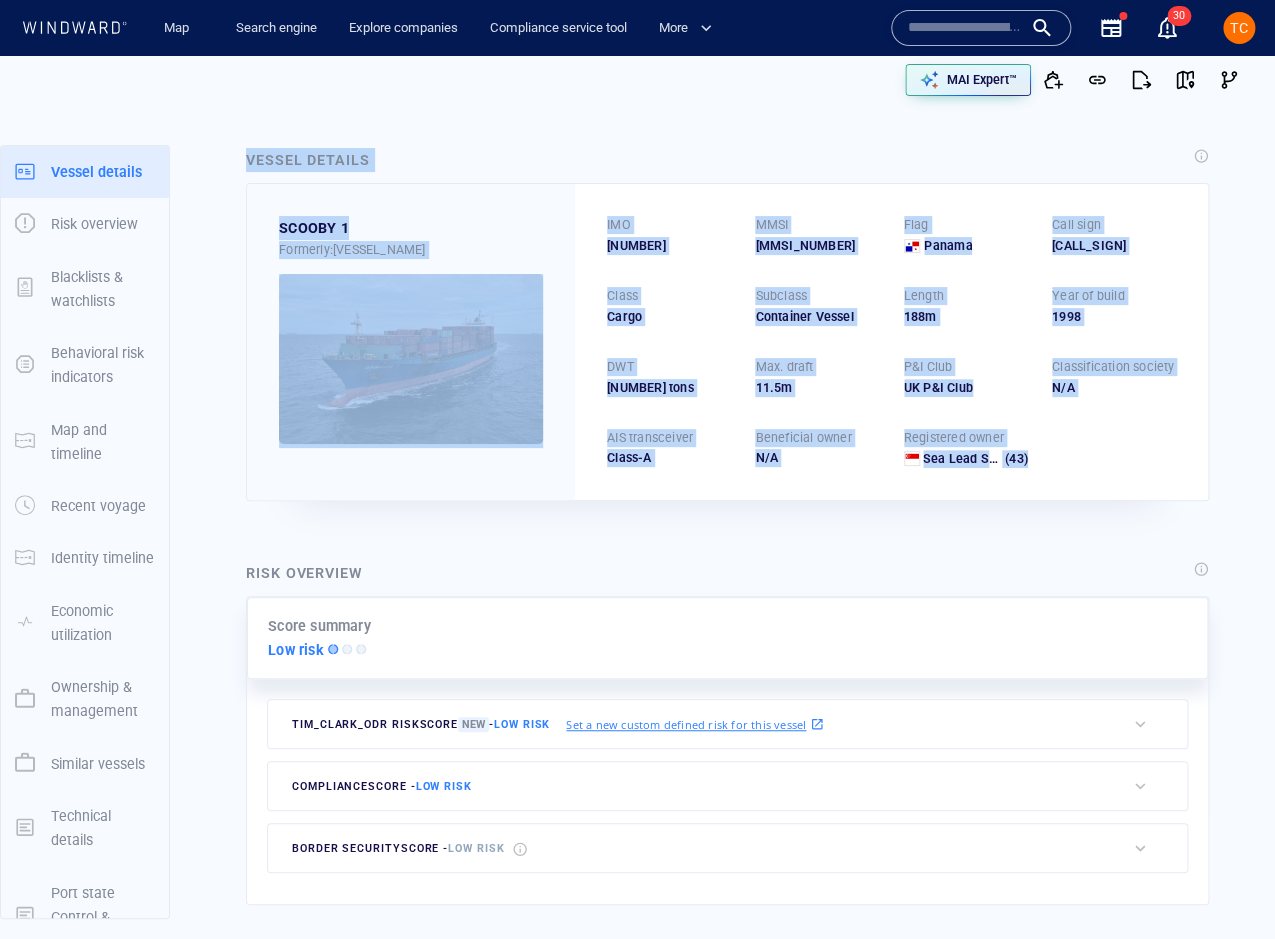drag, startPoint x: 241, startPoint y: 153, endPoint x: 1084, endPoint y: 476, distance: 902.7613 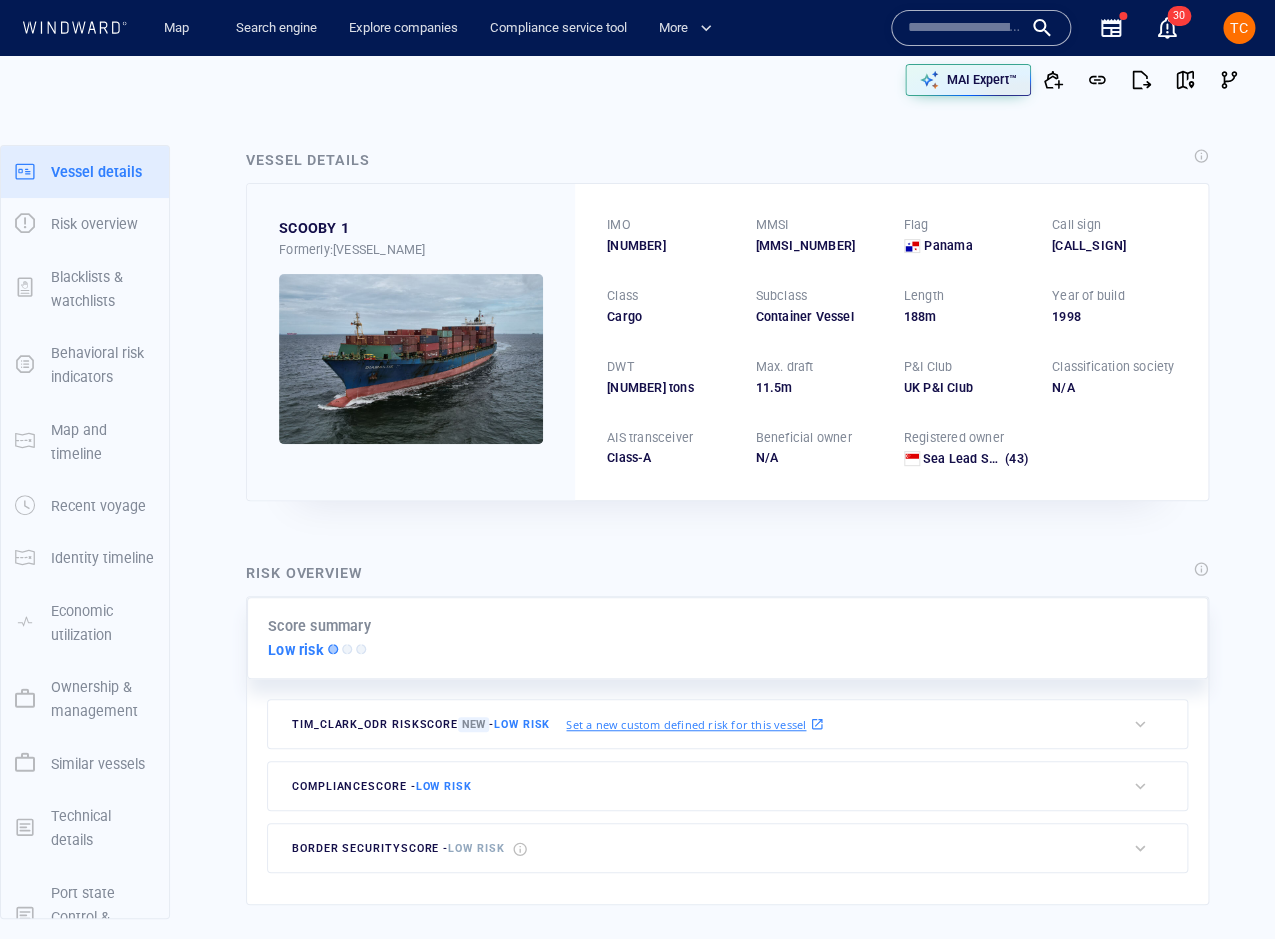 click on "Vessel details SCOOBY 1 Formerly:  DIAMANTIS P IMO [IMO_NUMBER] MMSI [MMSI_NUMBER] Flag     Panama Call sign 3E8302 Class     Cargo Subclass Container Vessel Length 188  m Year of build 1998 DWT 30,340 tons Max. draft 11 . 5  m P&I Club UK P&I Club Classification society N/A AIS transceiver Class-A Beneficial owner N/A Registered owner Sea Lead Shipping Pte. Ltd.   ([NUMBER]) Risk overview Score summary Low risk Tim_Clark_ODR risk  score  New  -  Low risk Set a new custom defined risk for this vessel Tim_Clark_ODR defined risk indicators This vessel doesn’t answer to the criteria of any saved query with a custom defined risk Set a new custom defined risk compliance  score  -  Low risk sanctions & screening indicators List & registry Sanctioned vessel 0 Sanctioned country flag 0 Former sanctioned flag 0 Sanctioned company 0 Company in sanctioned country 0 compliance behavioral indicators Identity ID & location manipulation 0 Flag hopping 0 Behavioral Port call 0 Ship-to-ship activity 0 Dark activity 0 Loitering 0 0 0 0 0" at bounding box center (727, 3617) 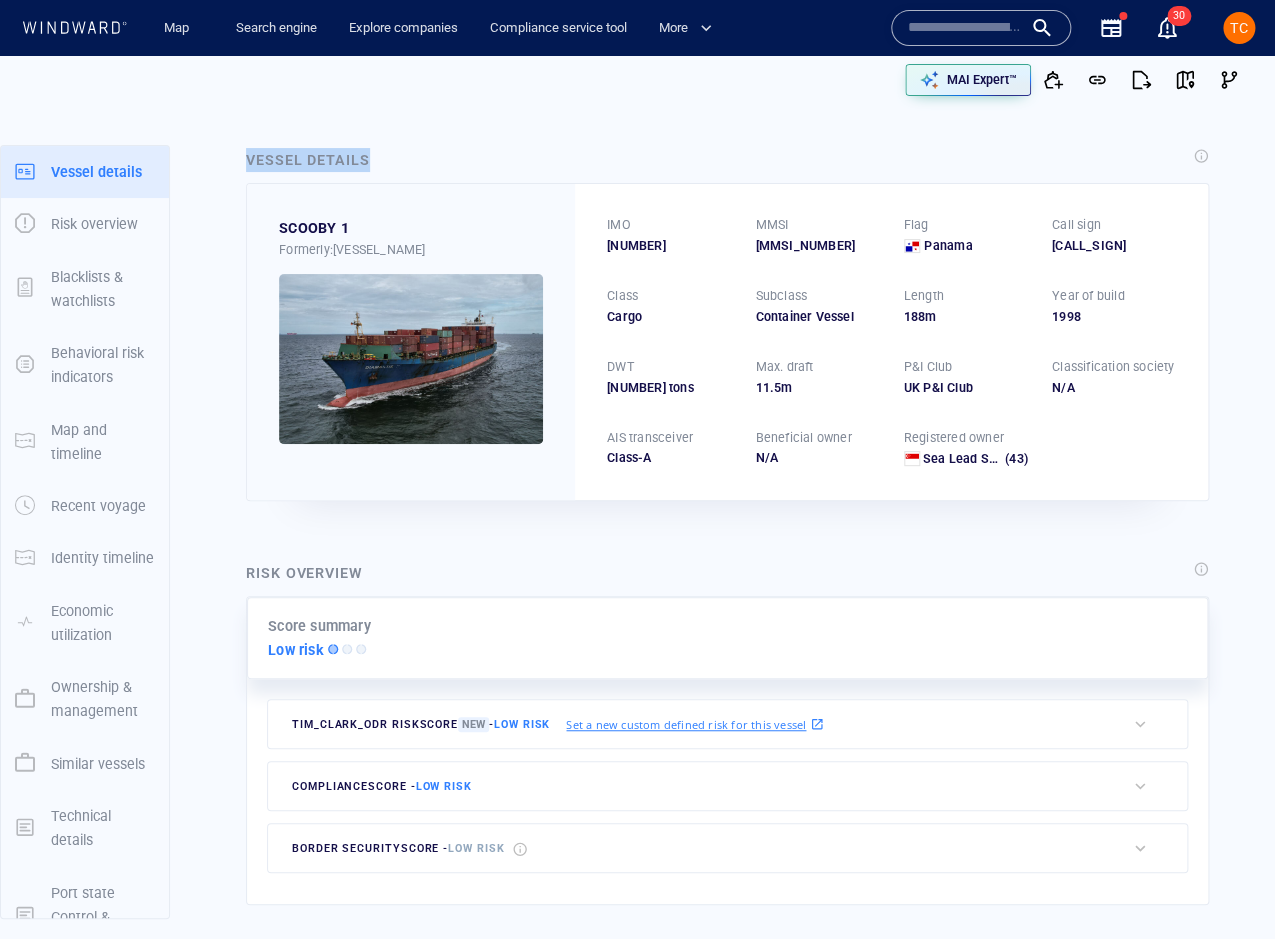 drag, startPoint x: 248, startPoint y: 160, endPoint x: 385, endPoint y: 164, distance: 137.05838 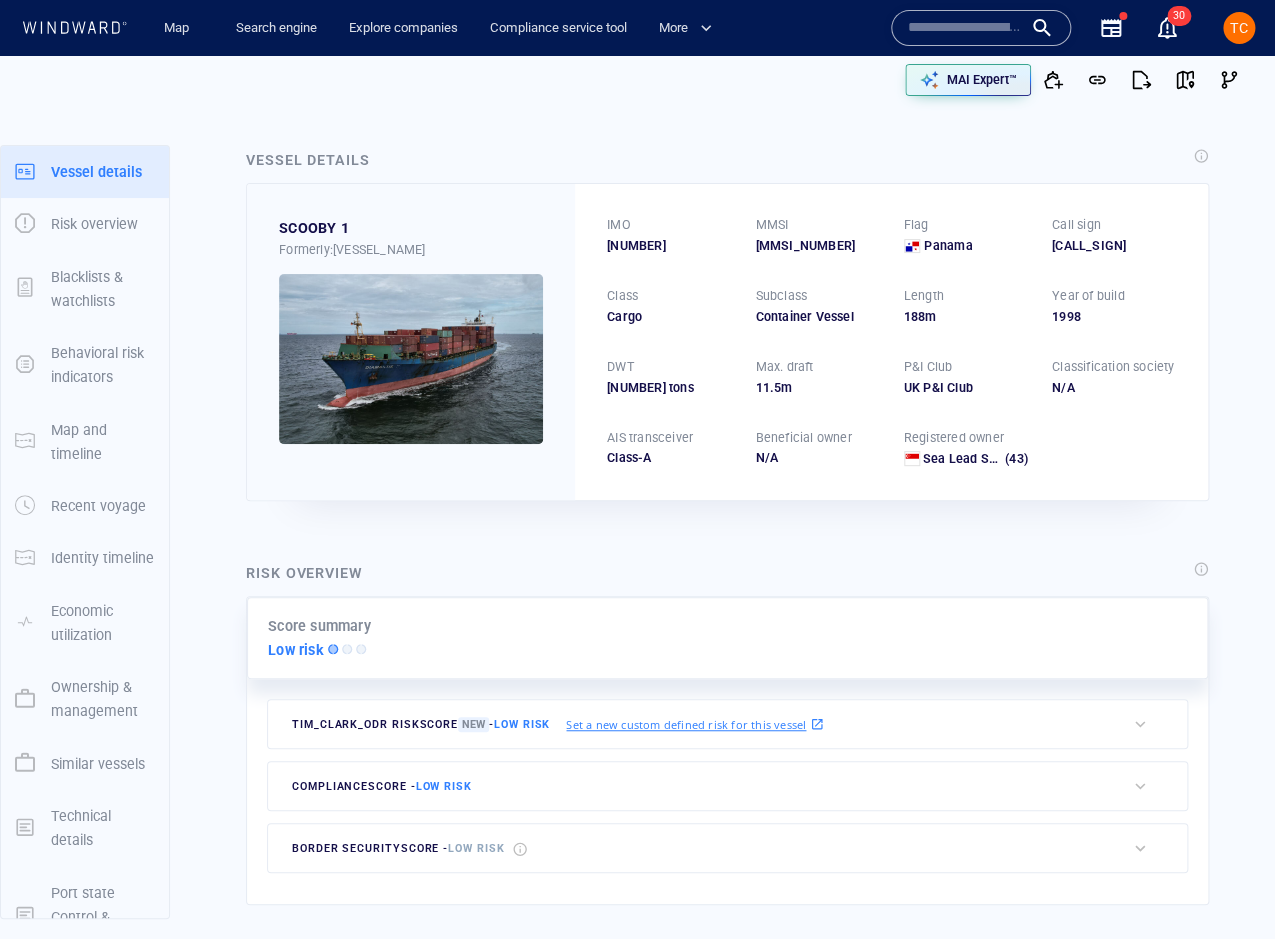 click on "Vessel details SCOOBY 1 Formerly:  DIAMANTIS P IMO [IMO_NUMBER] MMSI [MMSI_NUMBER] Flag     Panama Call sign 3E8302 Class     Cargo Subclass Container Vessel Length 188  m Year of build 1998 DWT 30,340 tons Max. draft 11 . 5  m P&I Club UK P&I Club Classification society N/A AIS transceiver Class-A Beneficial owner N/A Registered owner Sea Lead Shipping Pte. Ltd.   ([NUMBER])" at bounding box center [727, 324] 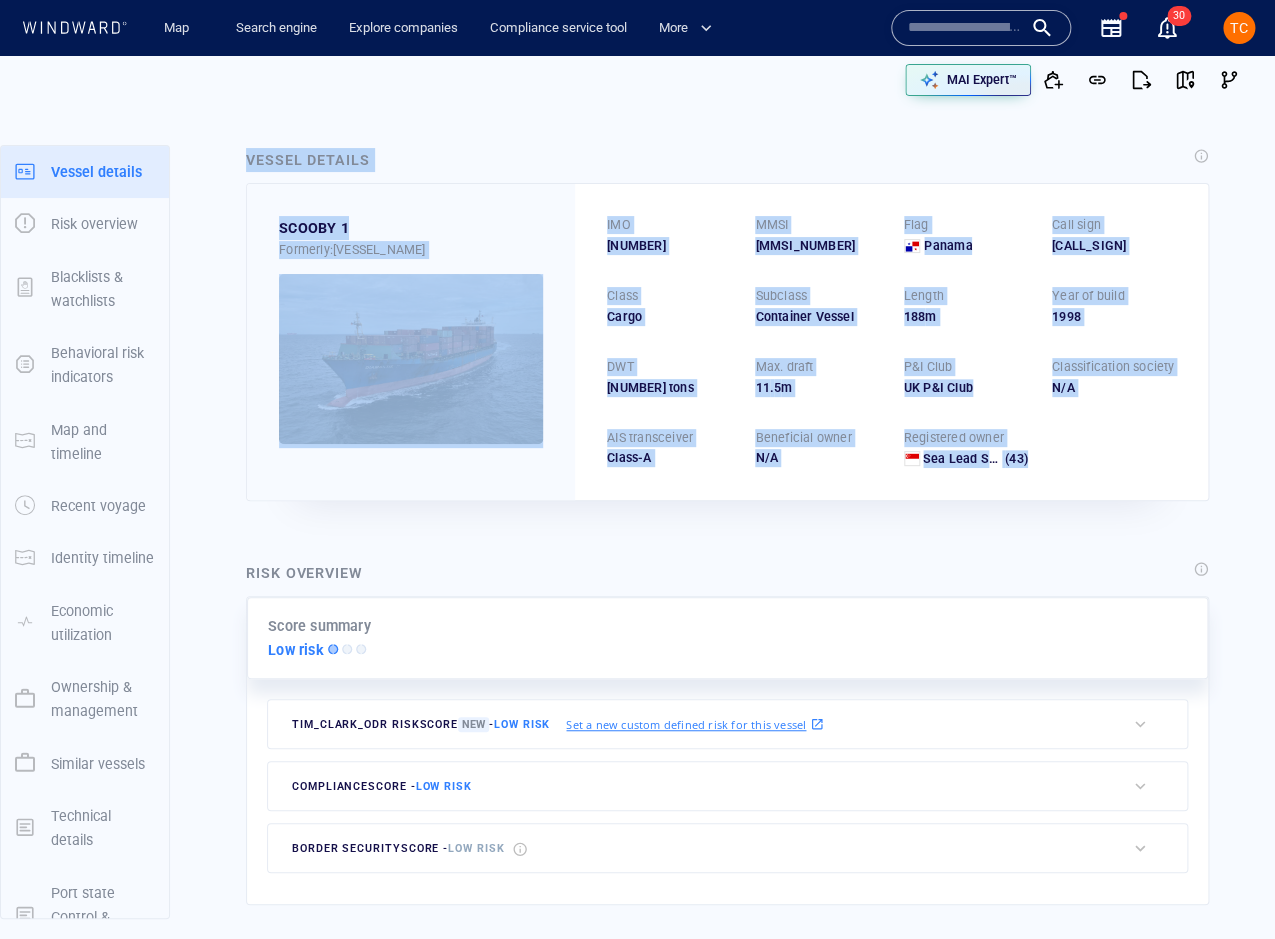 drag, startPoint x: 247, startPoint y: 158, endPoint x: 1074, endPoint y: 529, distance: 906.40497 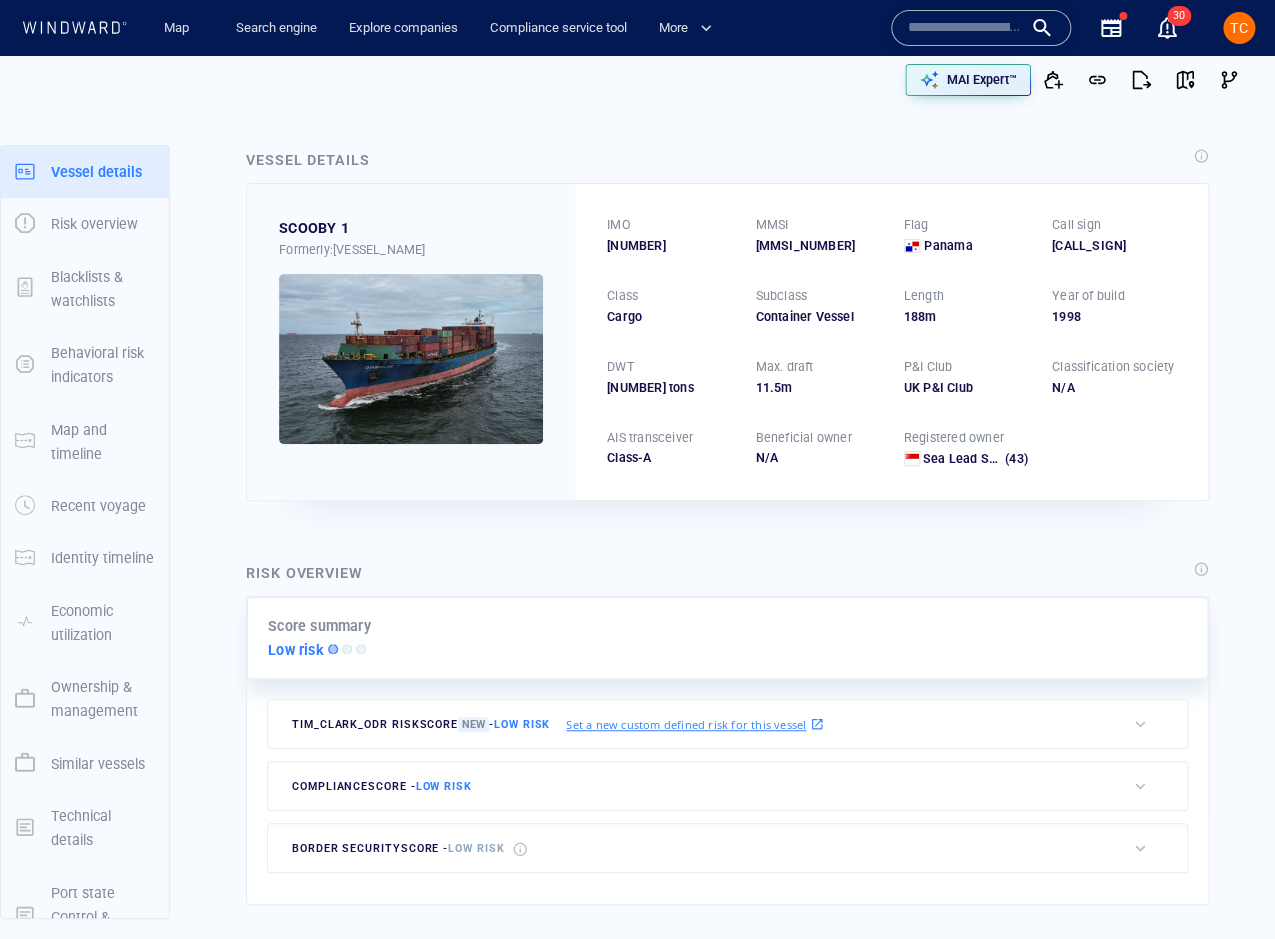 click on "Risk overview Score summary Low risk Tim_Clark_ODR risk  score  New  -  Low risk Set a new custom defined risk for this vessel Tim_Clark_ODR defined risk indicators This vessel doesn’t answer to the criteria of any saved query with a custom defined risk Set a new custom defined risk compliance  score  -  Low risk sanctions & screening indicators List & registry Sanctioned vessel 0 Sanctioned country flag 0 Former sanctioned flag 0 Sanctioned company 0 Company in sanctioned country 0 compliance behavioral indicators Identity ID & location manipulation 0 Flag hopping 0 Behavioral Port call 0 Ship-to-ship activity 0 Dark activity 0 Loitering 0 Suspicious cargo 0 border security  score  -  Low risk sanctions & screening indicators List & registry Sanctioned vessel 0 smuggling indicators Identity ID & location manipulation 0 Blacklisted flag 0 Recent identity change 0 Multiple identity changes 0 IMO discrepancy 0 Ownership Recent owner change 0 Irregular business structure 0 Multiple ownership changes 0 0 0 0 0" at bounding box center (727, 733) 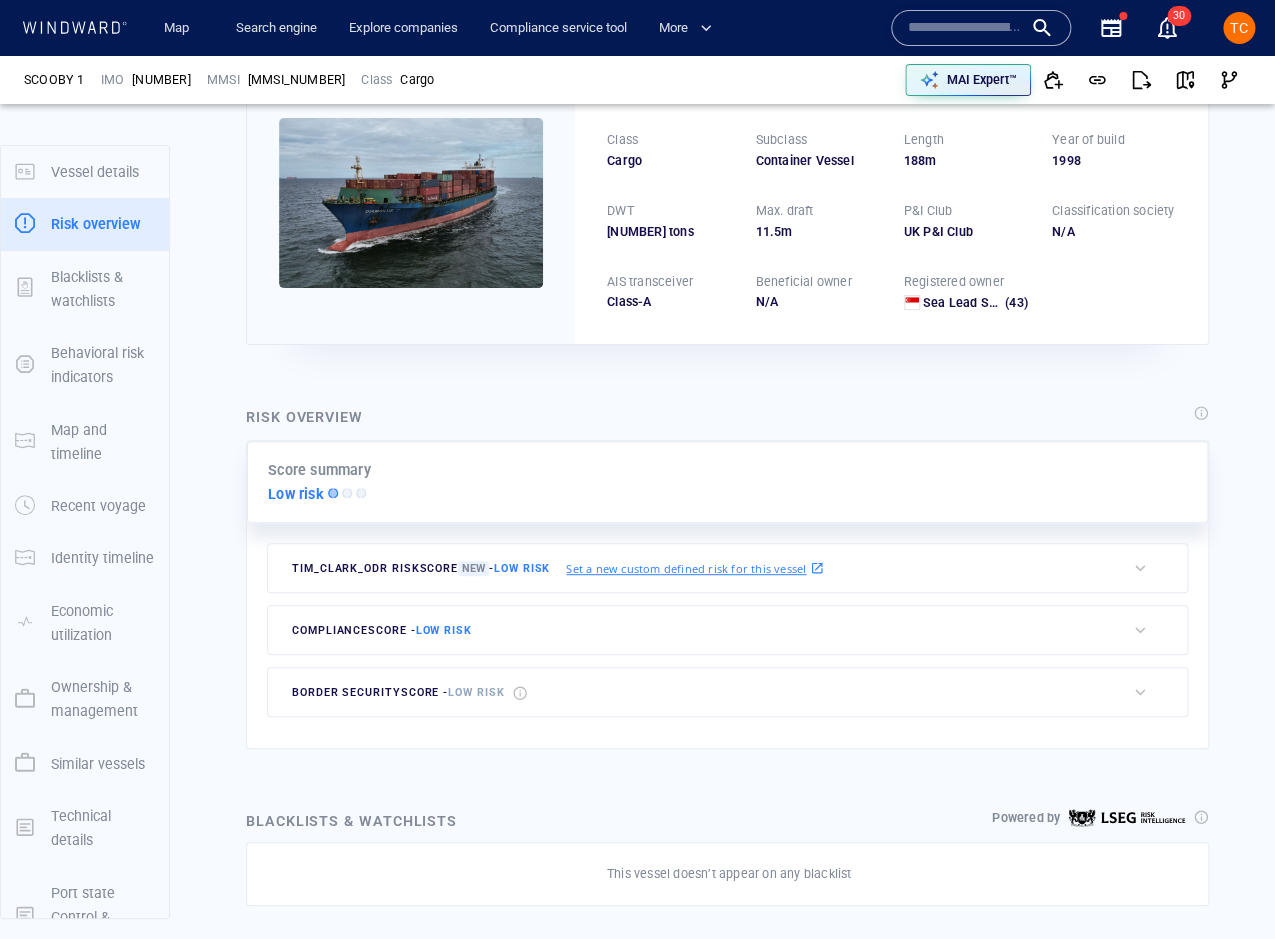 scroll, scrollTop: 49, scrollLeft: 0, axis: vertical 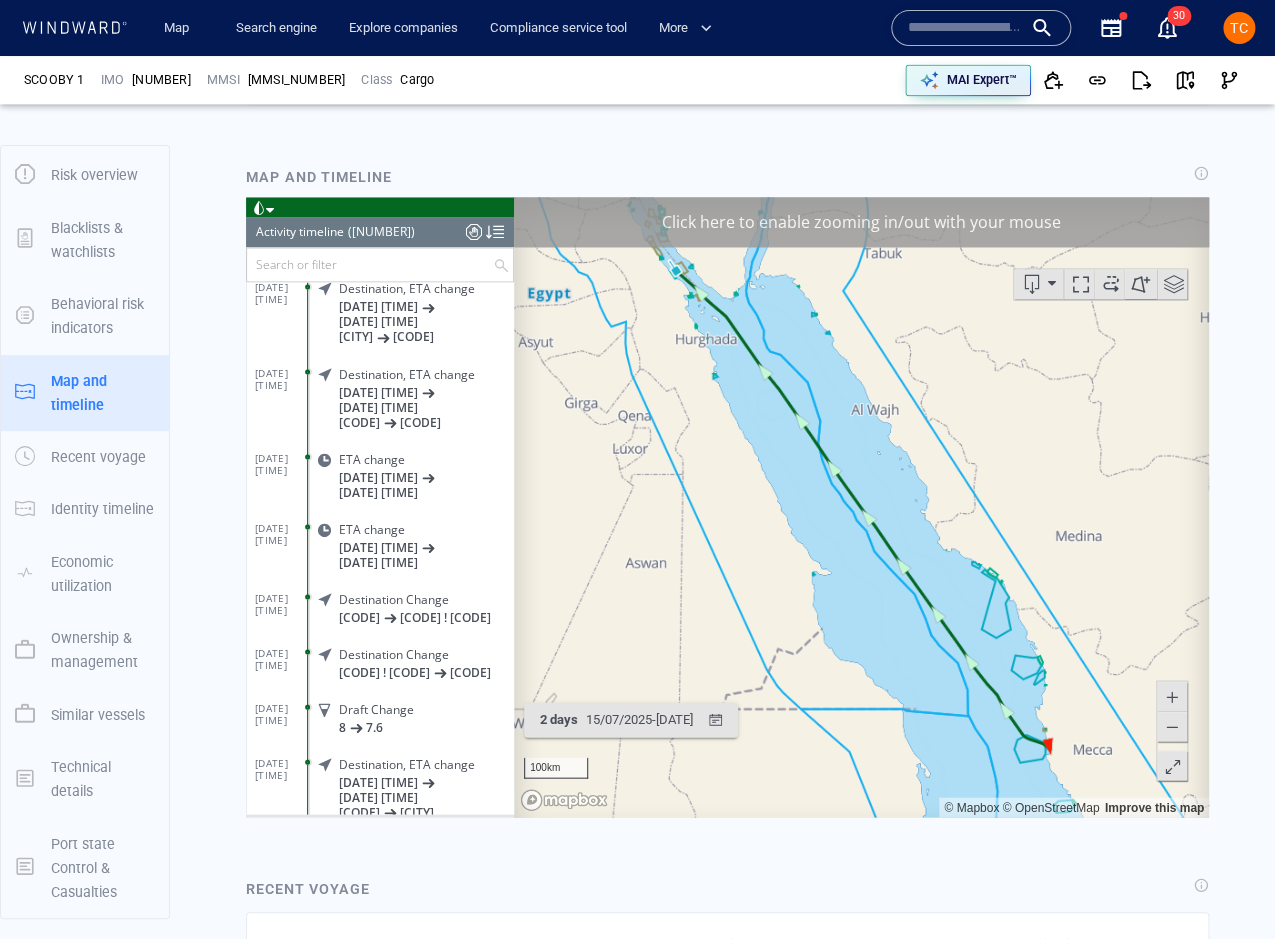 click on "Click here to enable zooming in/out with your mouse" at bounding box center [861, 221] 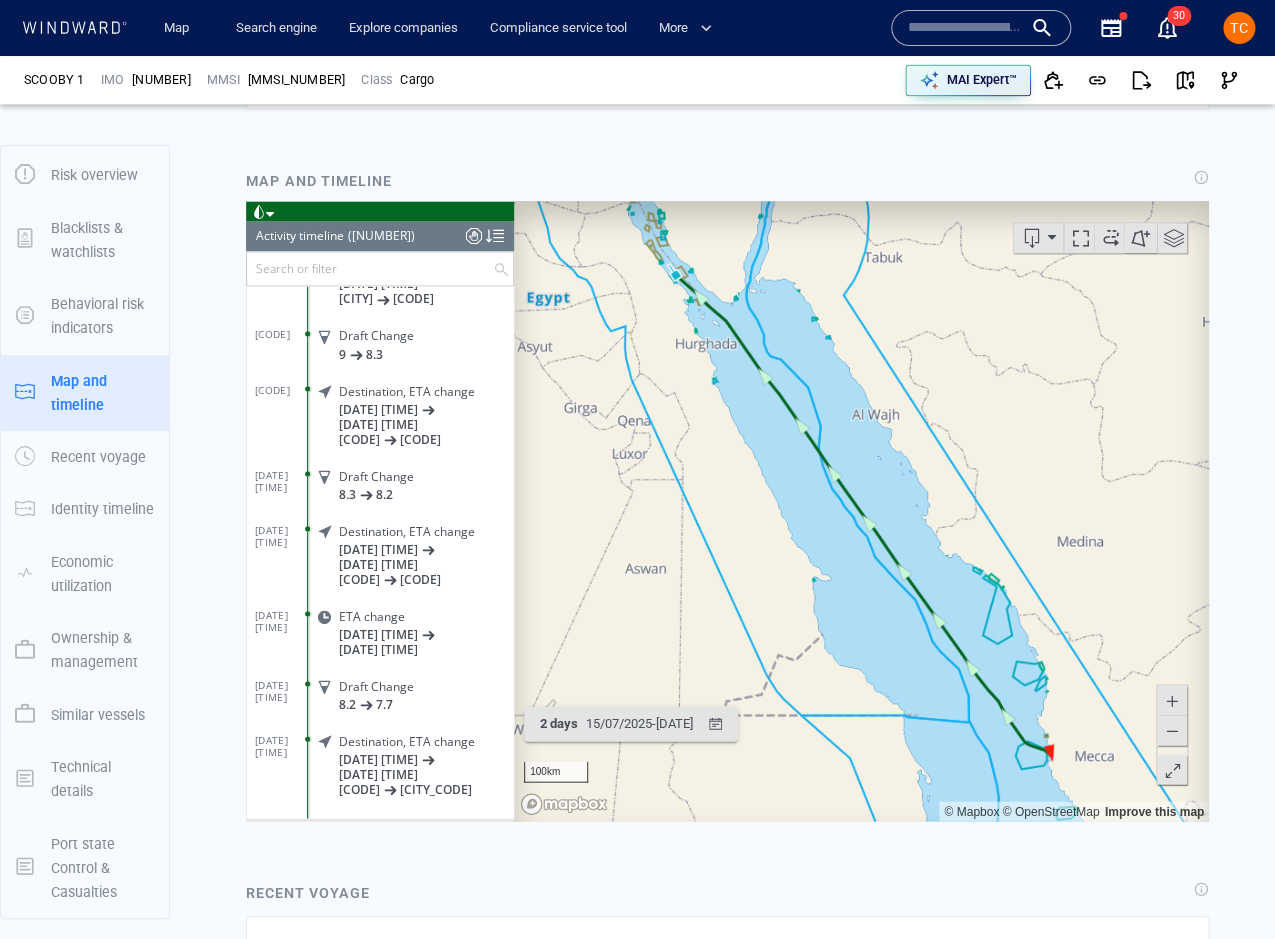 scroll, scrollTop: 7100, scrollLeft: 0, axis: vertical 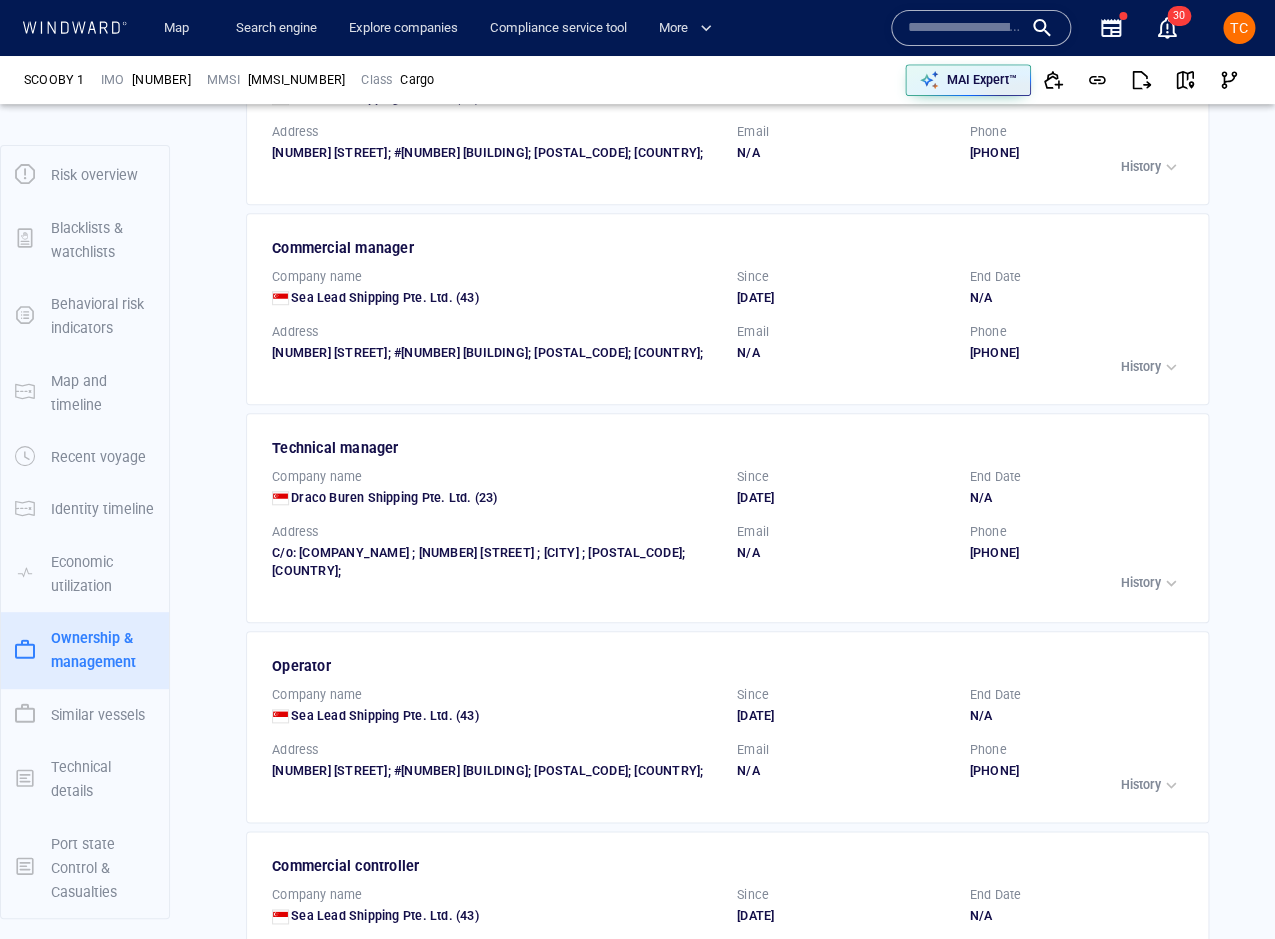 click on "Registered owner Company name Sea Lead Shipping Pte. Ltd.   ([NUMBER]) Since [DATE] End Date N/A Address [NUMBER] [STREET]; #[NUMBER] [BUILDING]; [POSTAL_CODE]; [COUNTRY]; Email N/A Phone [PHONE] Company name Sea Lead Shipping Pte. Ltd.   ([NUMBER]) Since [DATE] End Date [DATE] Address [NUMBER] [STREET]; #[NUMBER] [BUILDING]; [POSTAL_CODE]; [COUNTRY]; Email N/A Phone [PHONE] Company name Diamantis Shipowners Ltd   (0) Since [DATE] End Date [DATE] Address N/A Email N/A Phone N/A Registered owner No data received History" at bounding box center (727, 109) 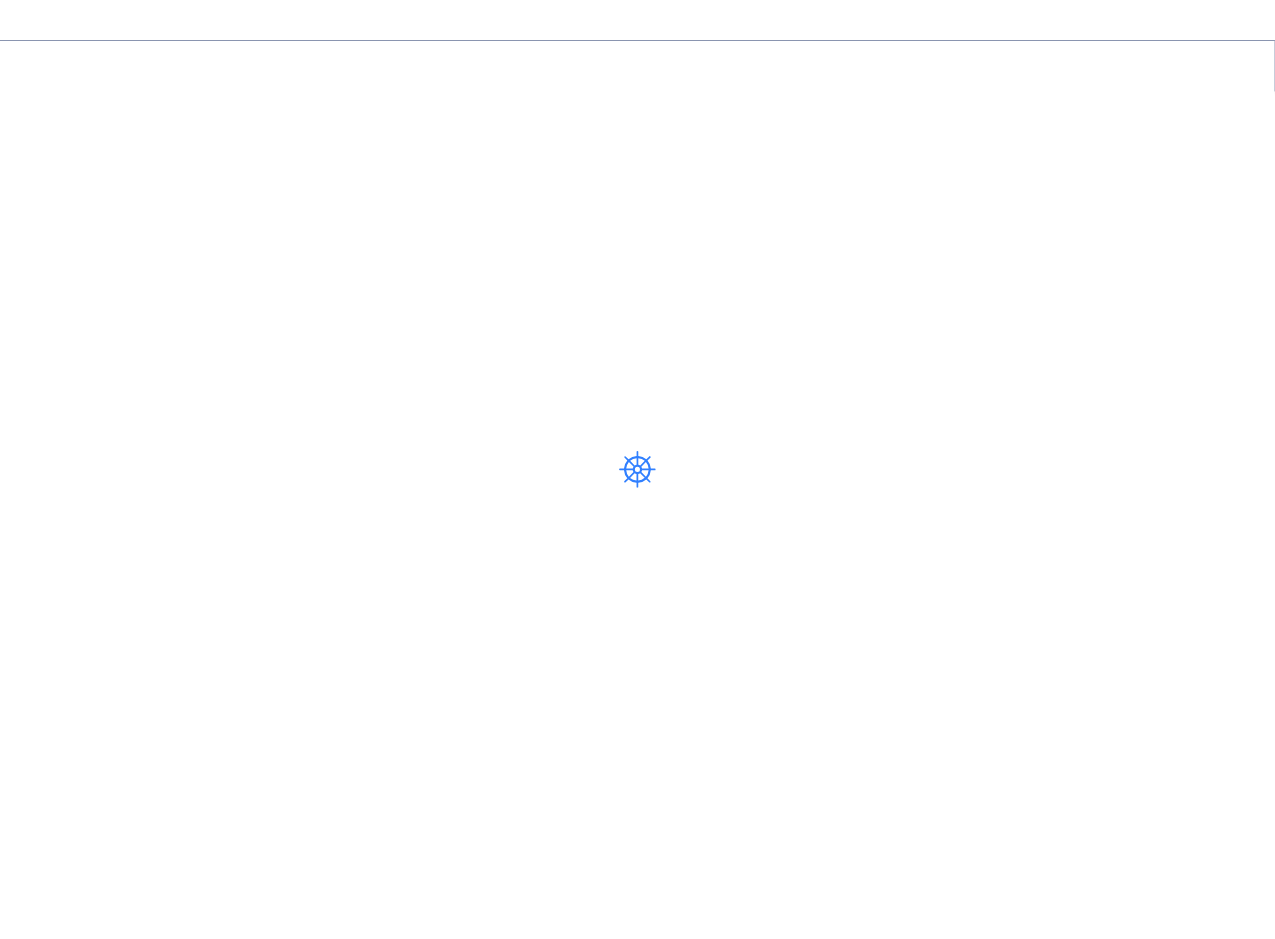 scroll, scrollTop: 0, scrollLeft: 0, axis: both 